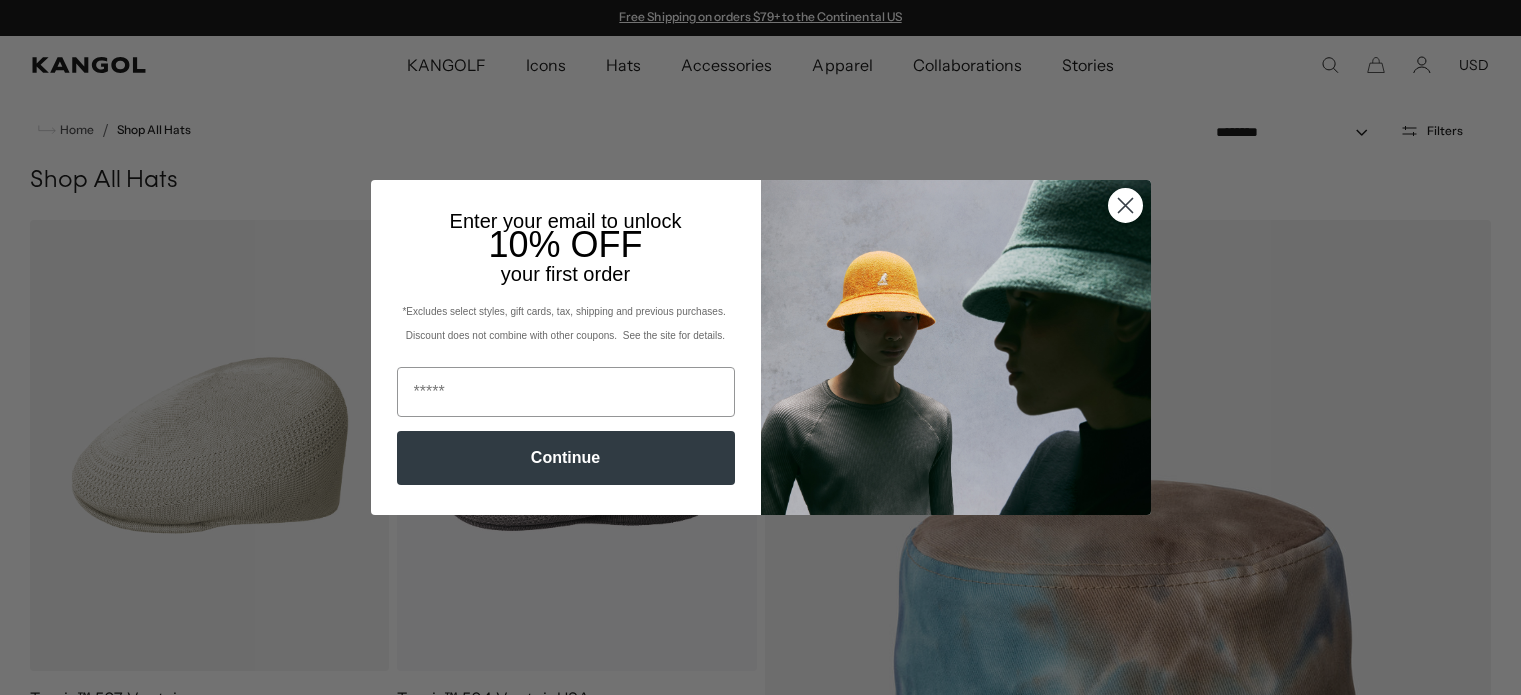 scroll, scrollTop: 143, scrollLeft: 0, axis: vertical 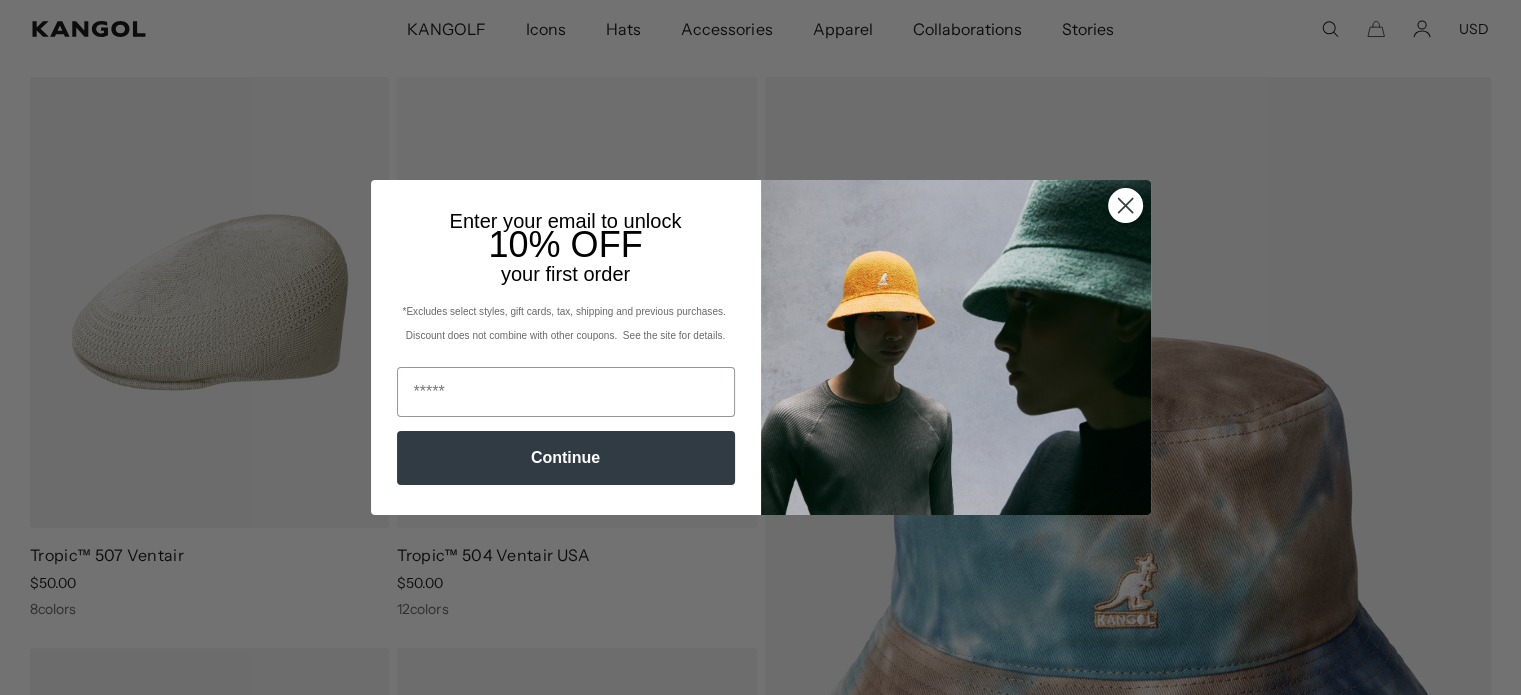 click 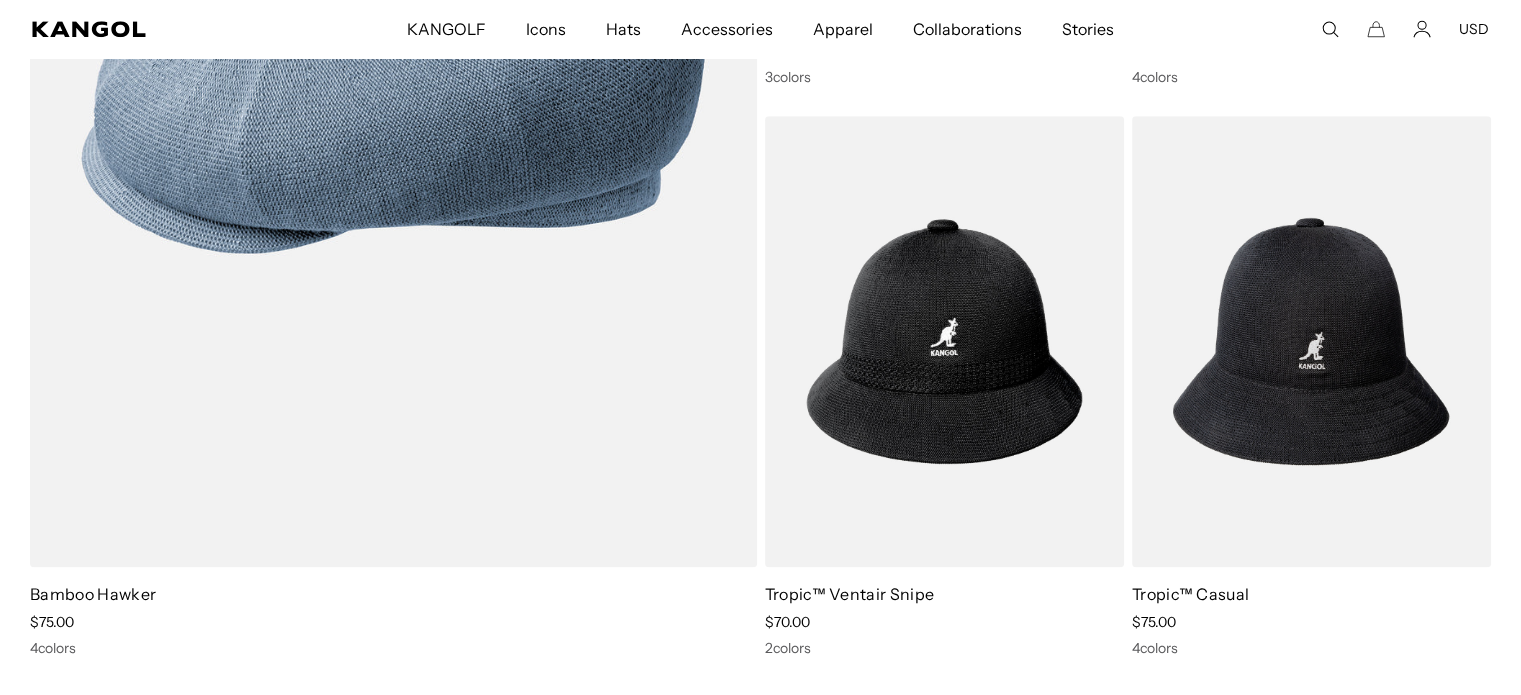 scroll, scrollTop: 1848, scrollLeft: 0, axis: vertical 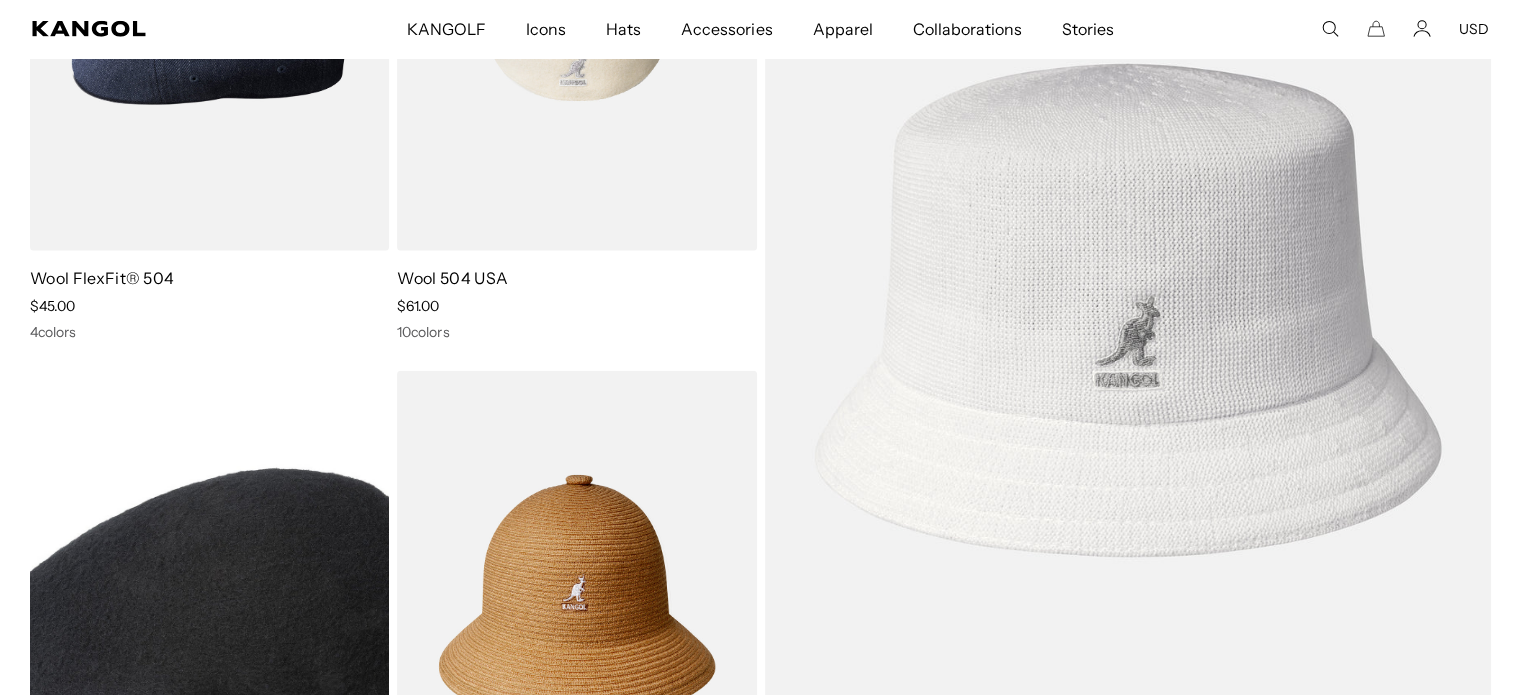 click at bounding box center (576, 25) 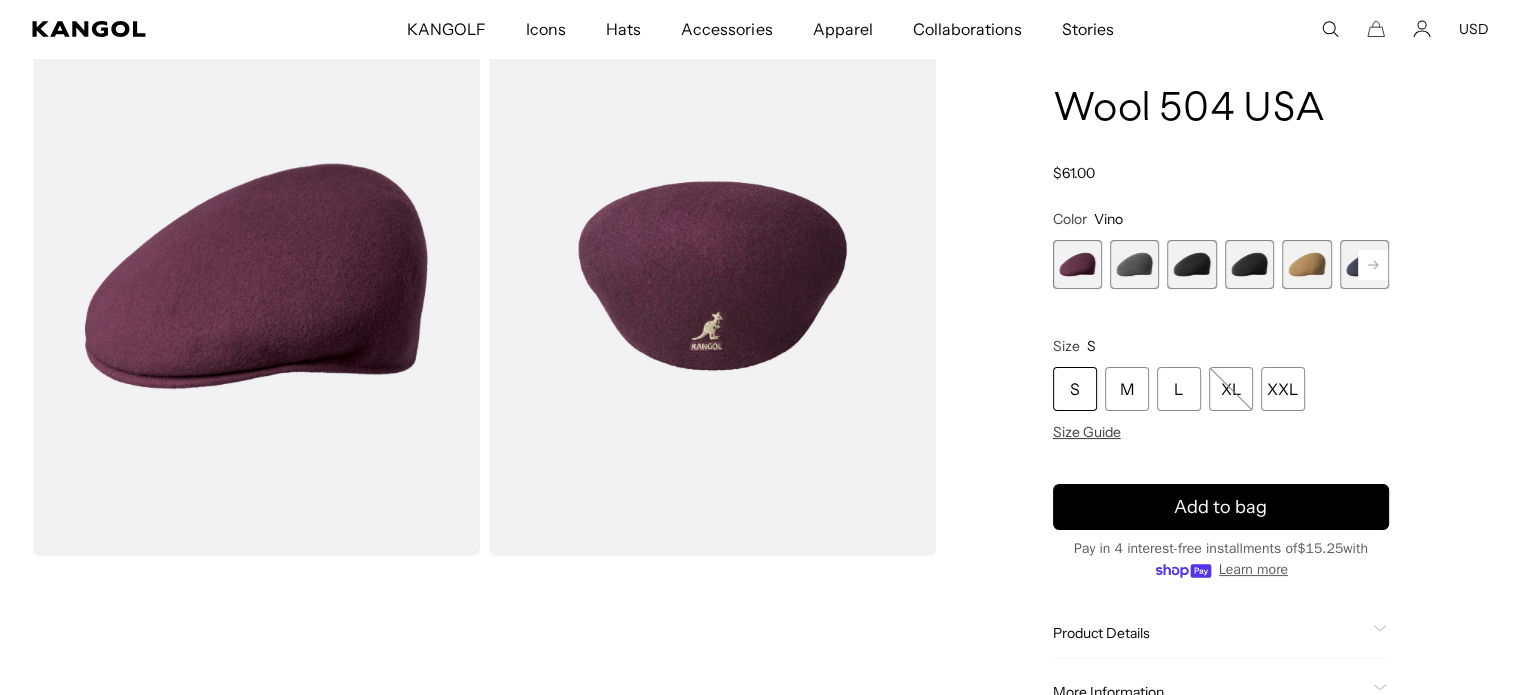 scroll, scrollTop: 132, scrollLeft: 0, axis: vertical 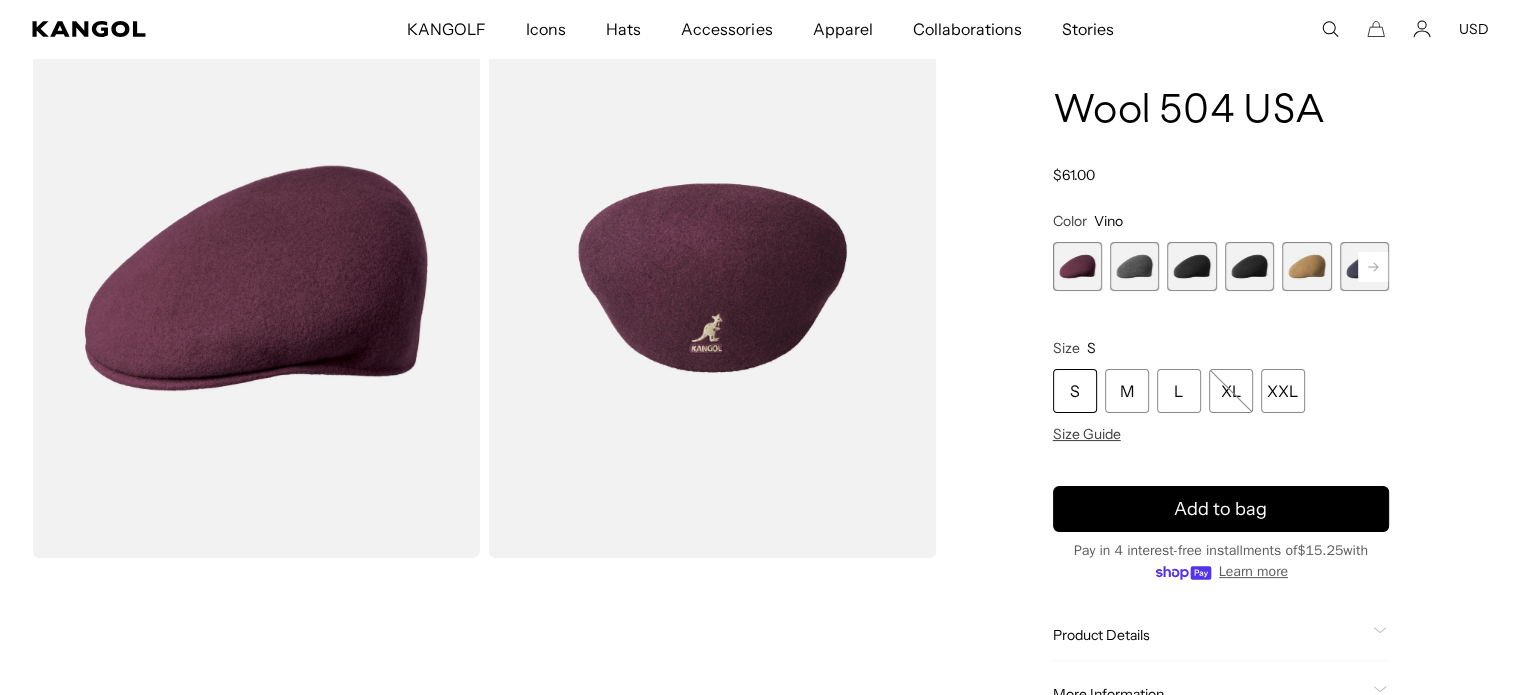 click 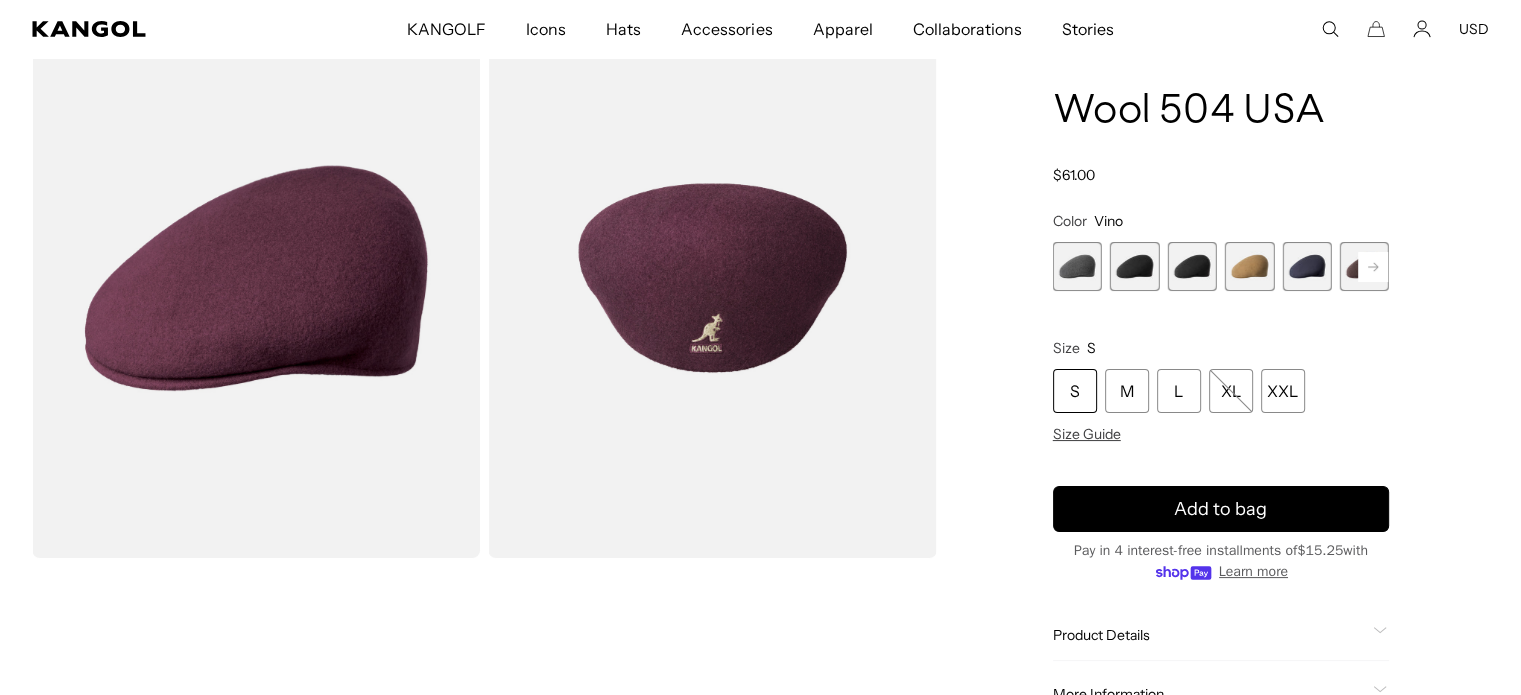scroll, scrollTop: 0, scrollLeft: 0, axis: both 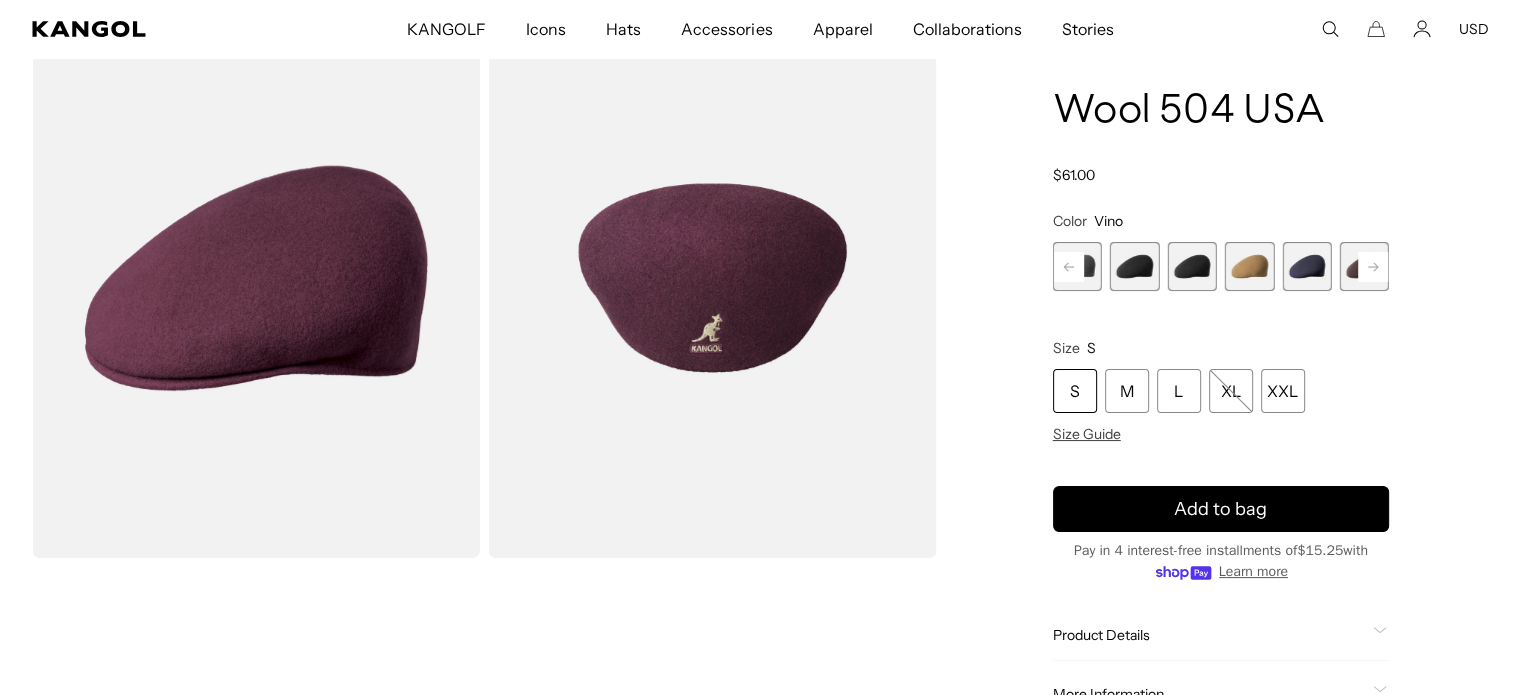 click at bounding box center [1191, 266] 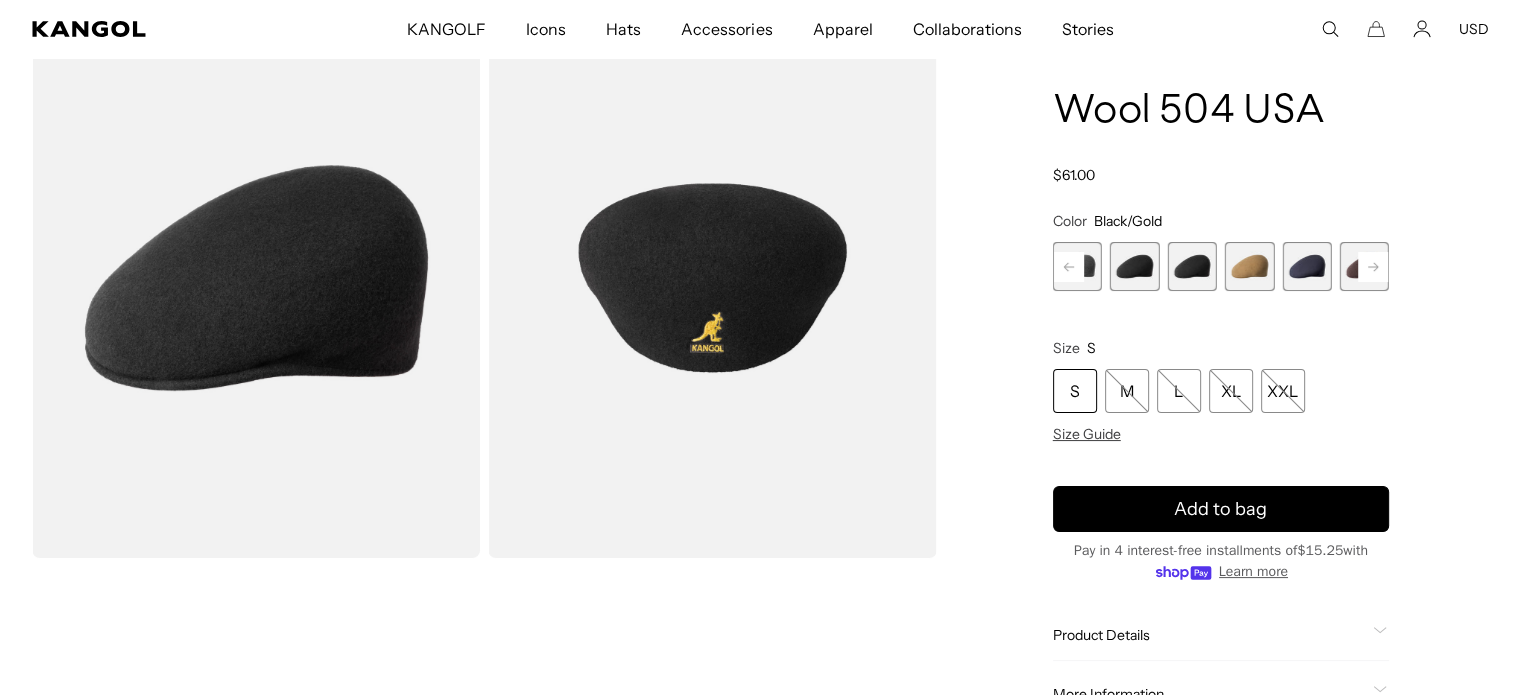 scroll, scrollTop: 0, scrollLeft: 412, axis: horizontal 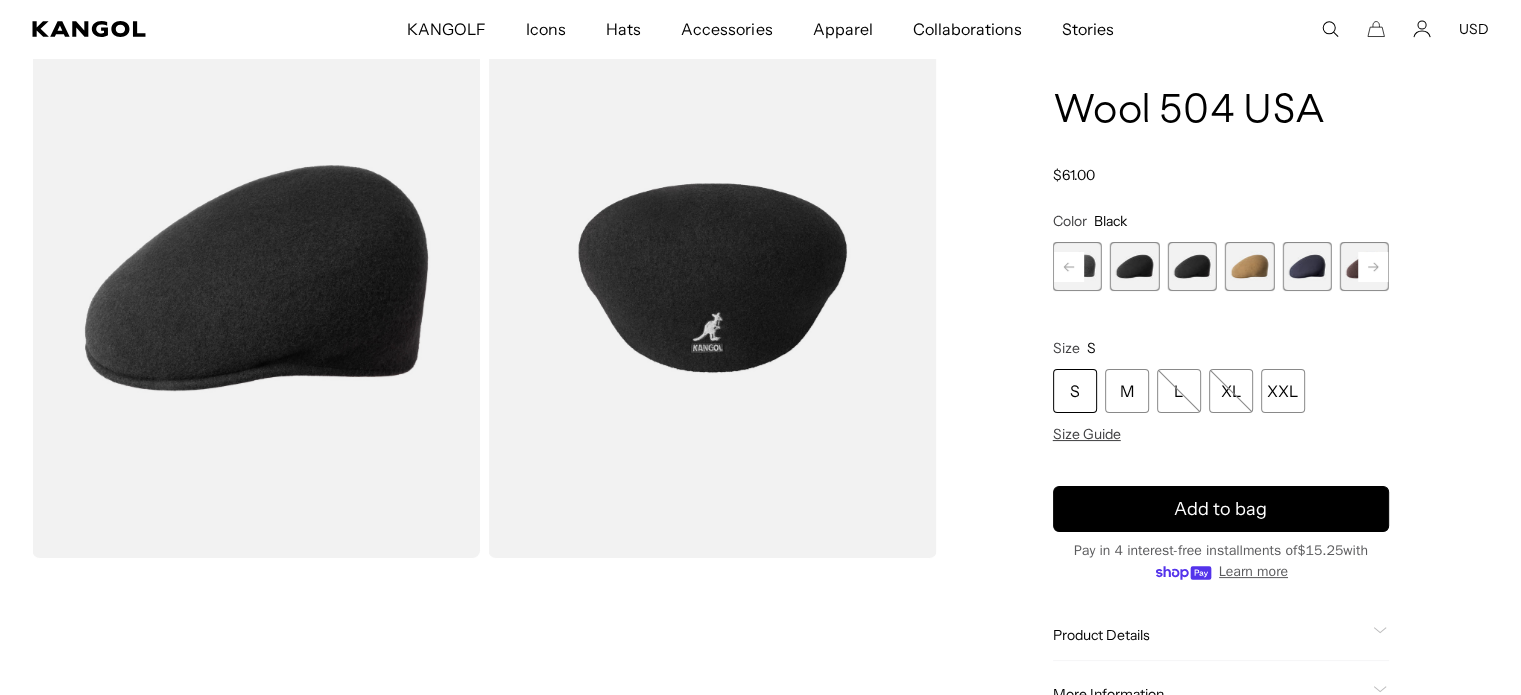 click at bounding box center (1191, 266) 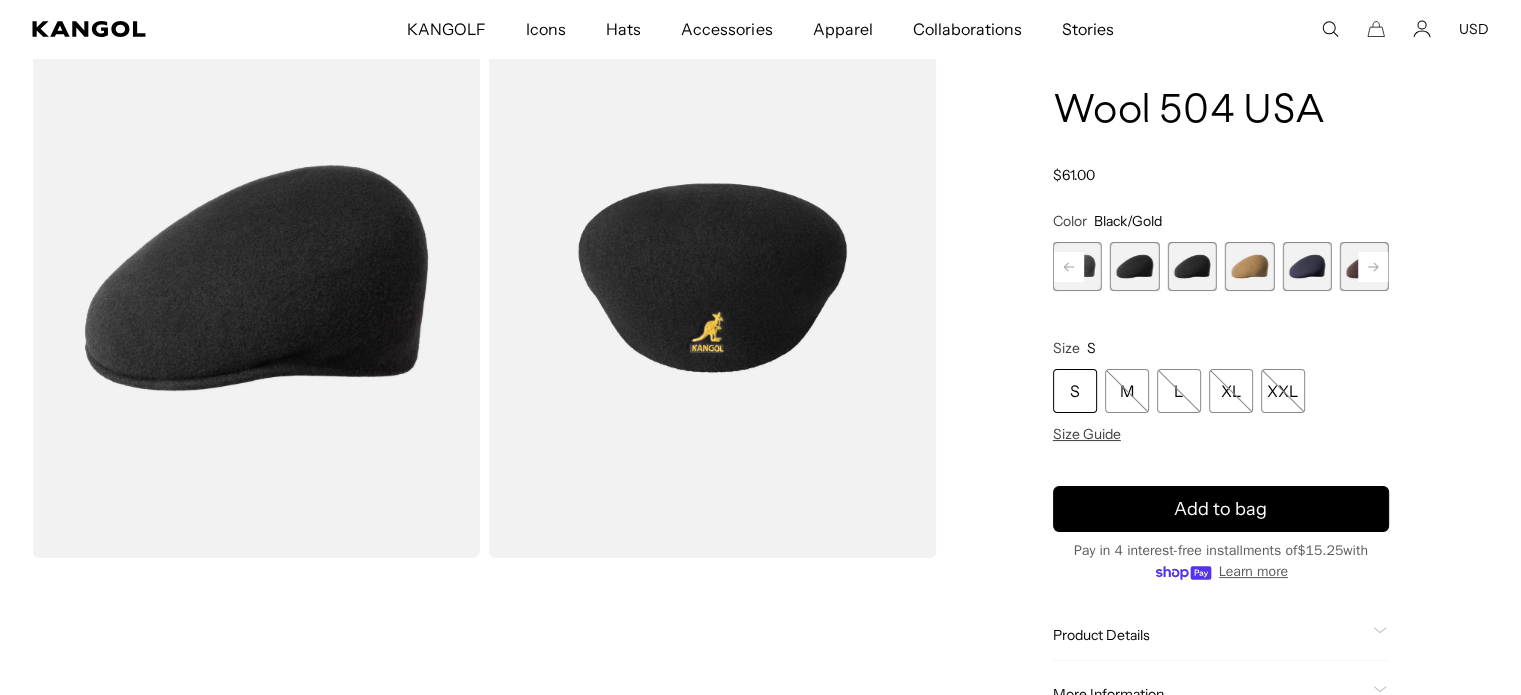 click 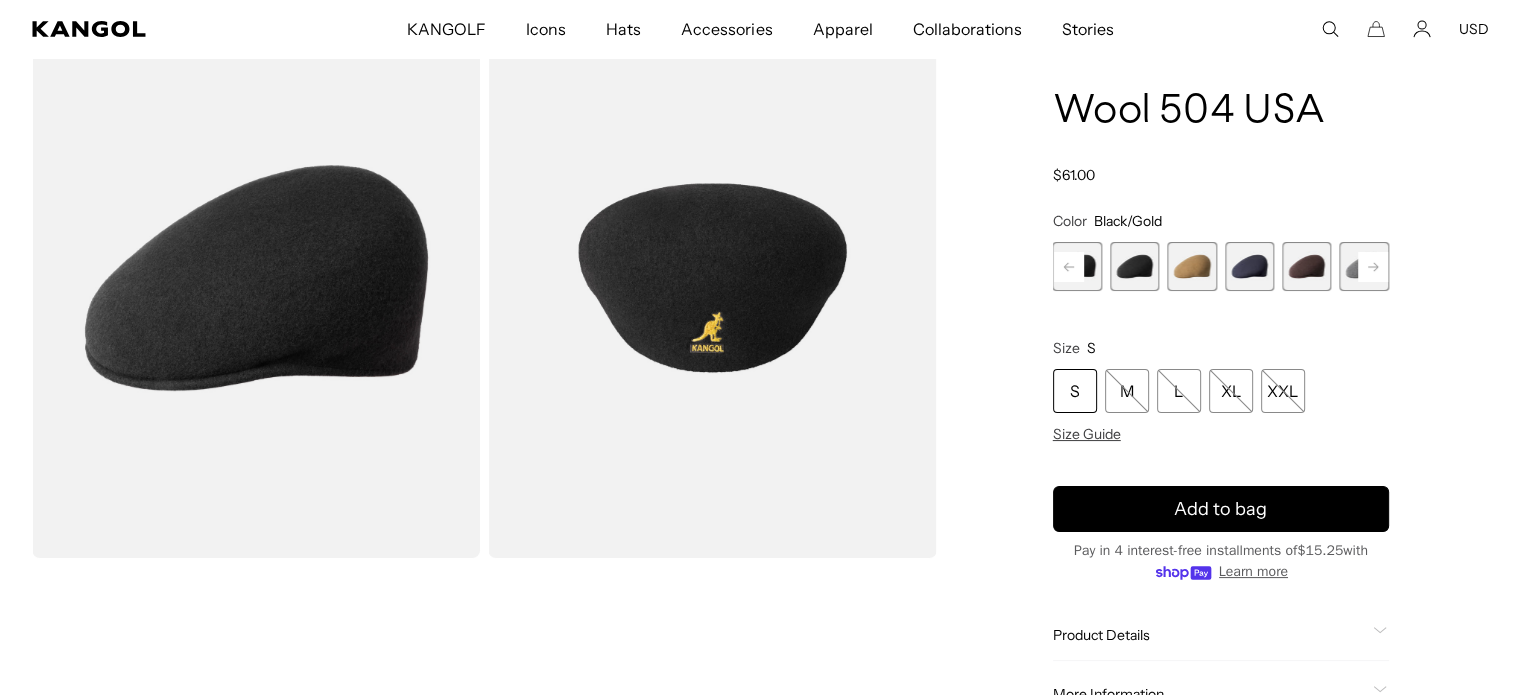 scroll, scrollTop: 0, scrollLeft: 412, axis: horizontal 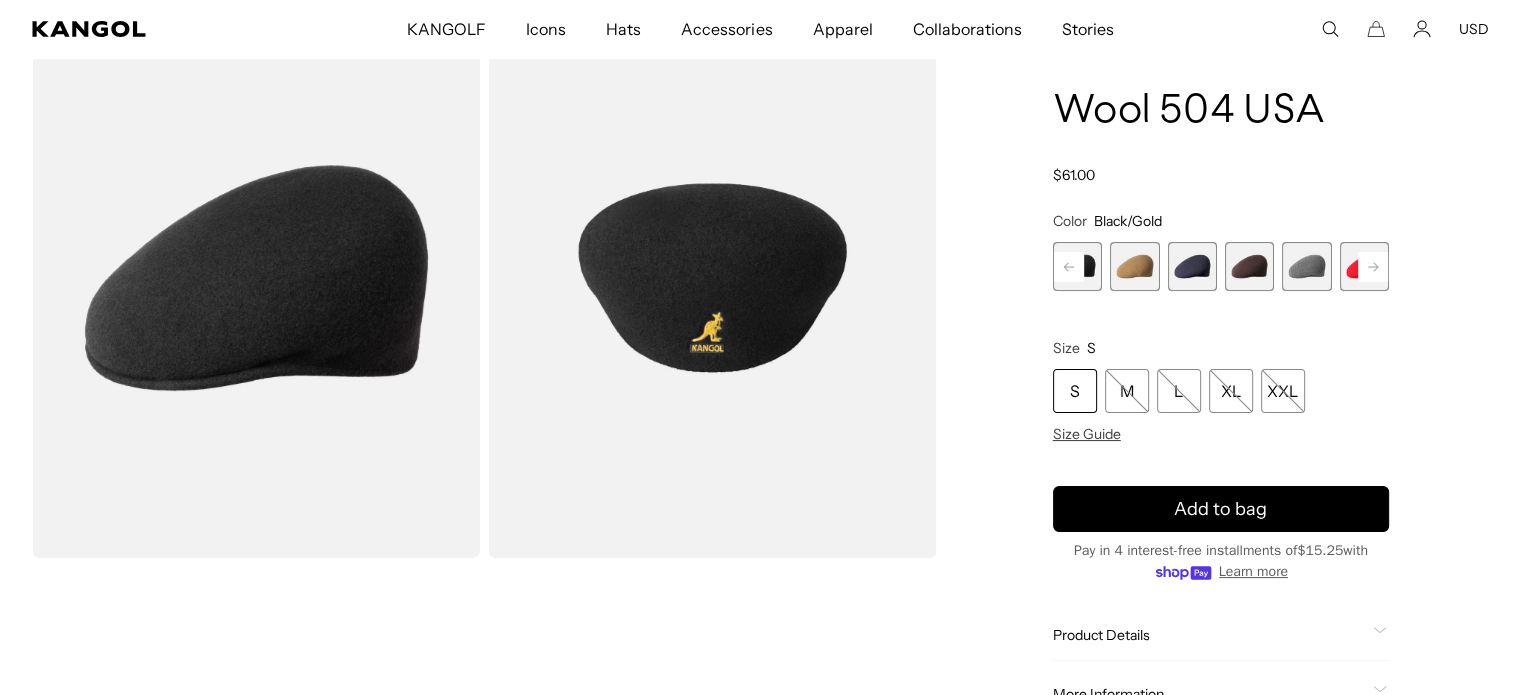 click 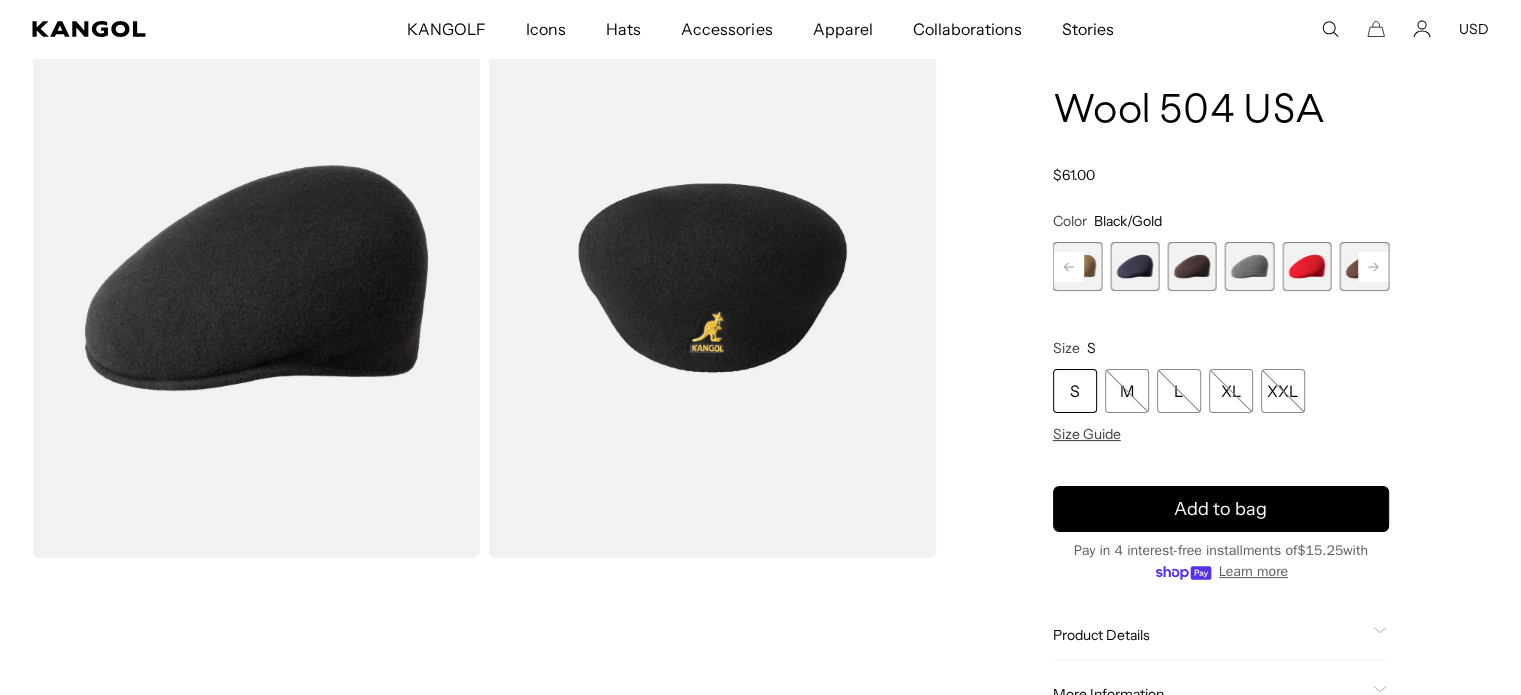 scroll, scrollTop: 0, scrollLeft: 0, axis: both 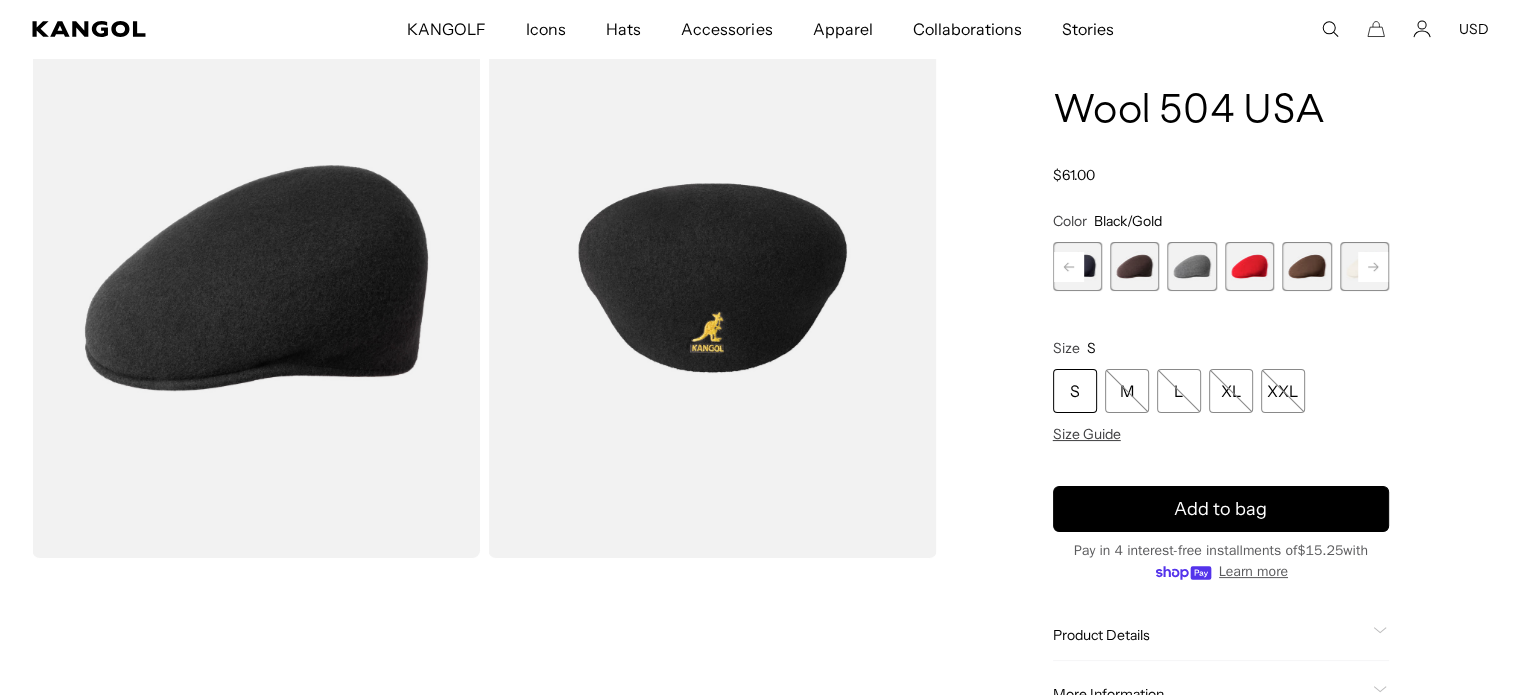 click 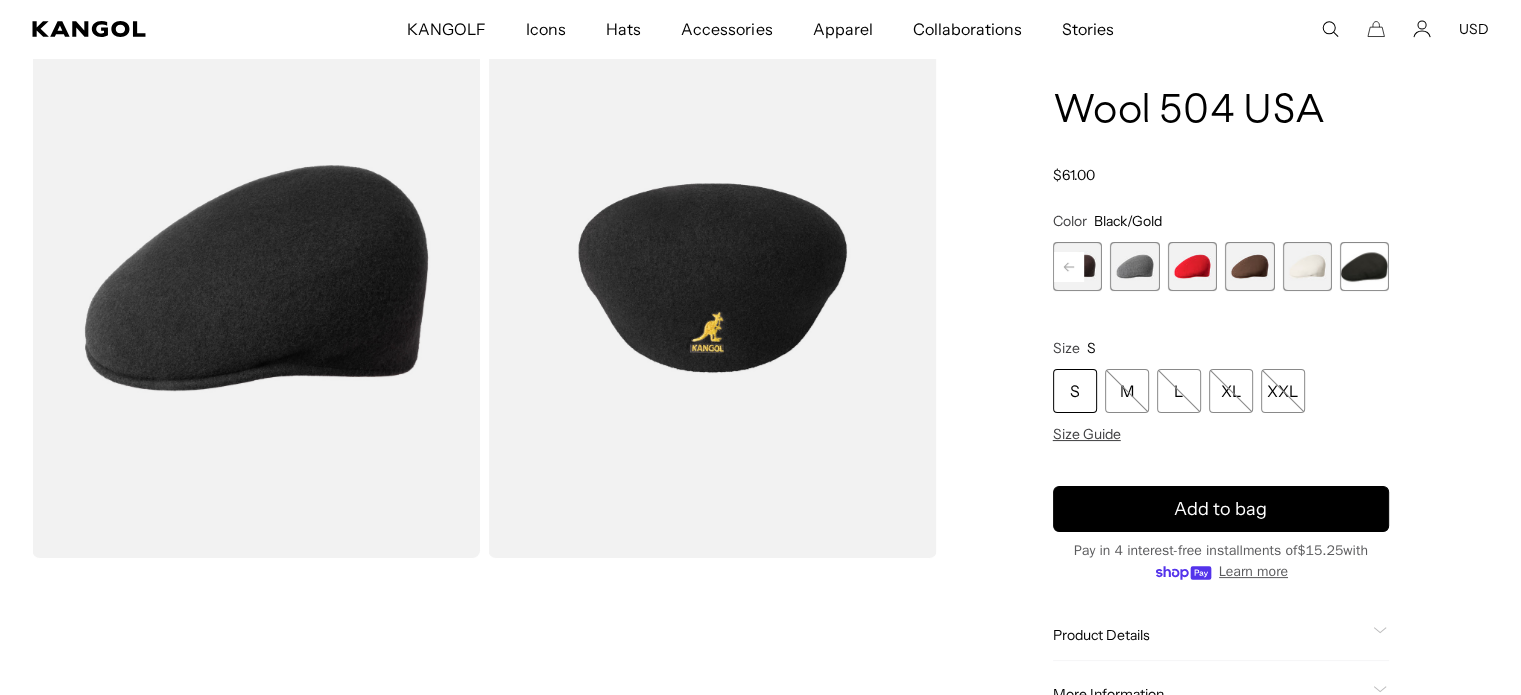 click at bounding box center [1192, 266] 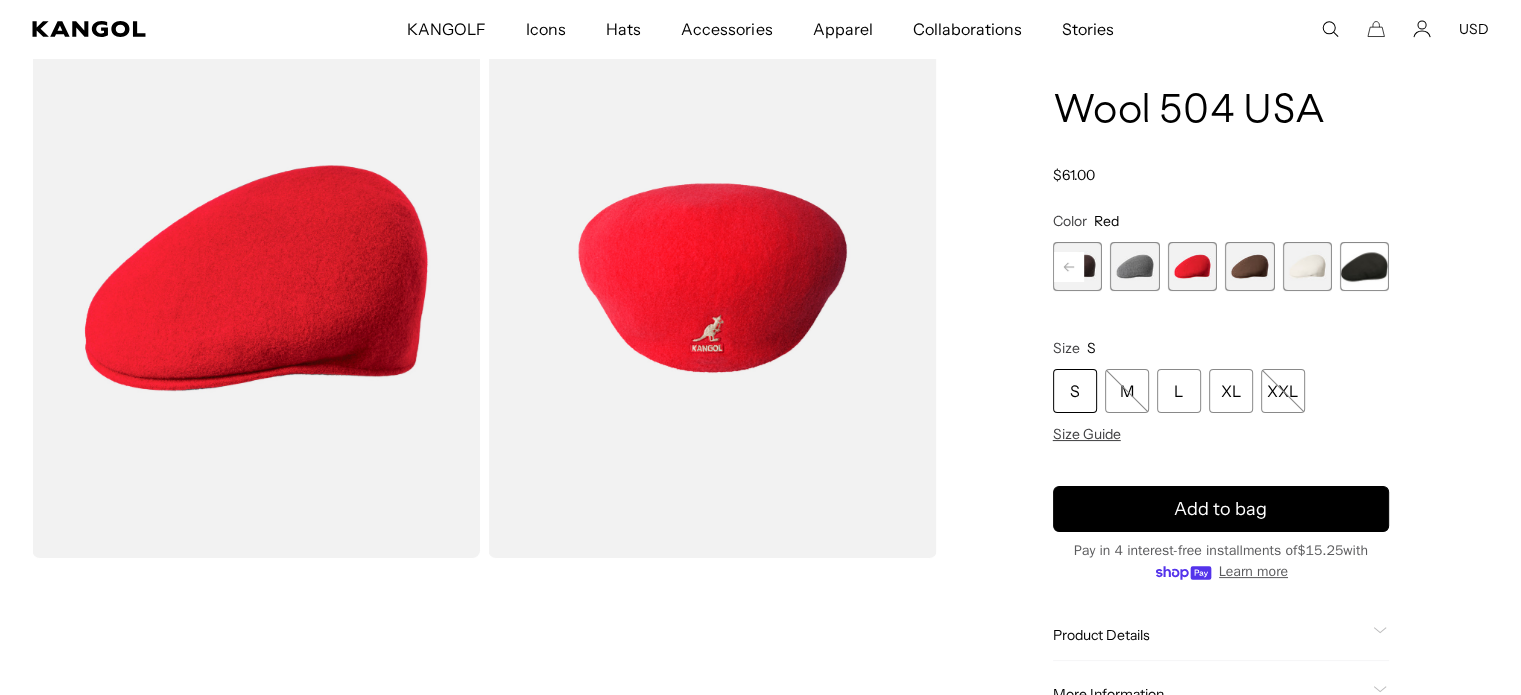 scroll, scrollTop: 0, scrollLeft: 0, axis: both 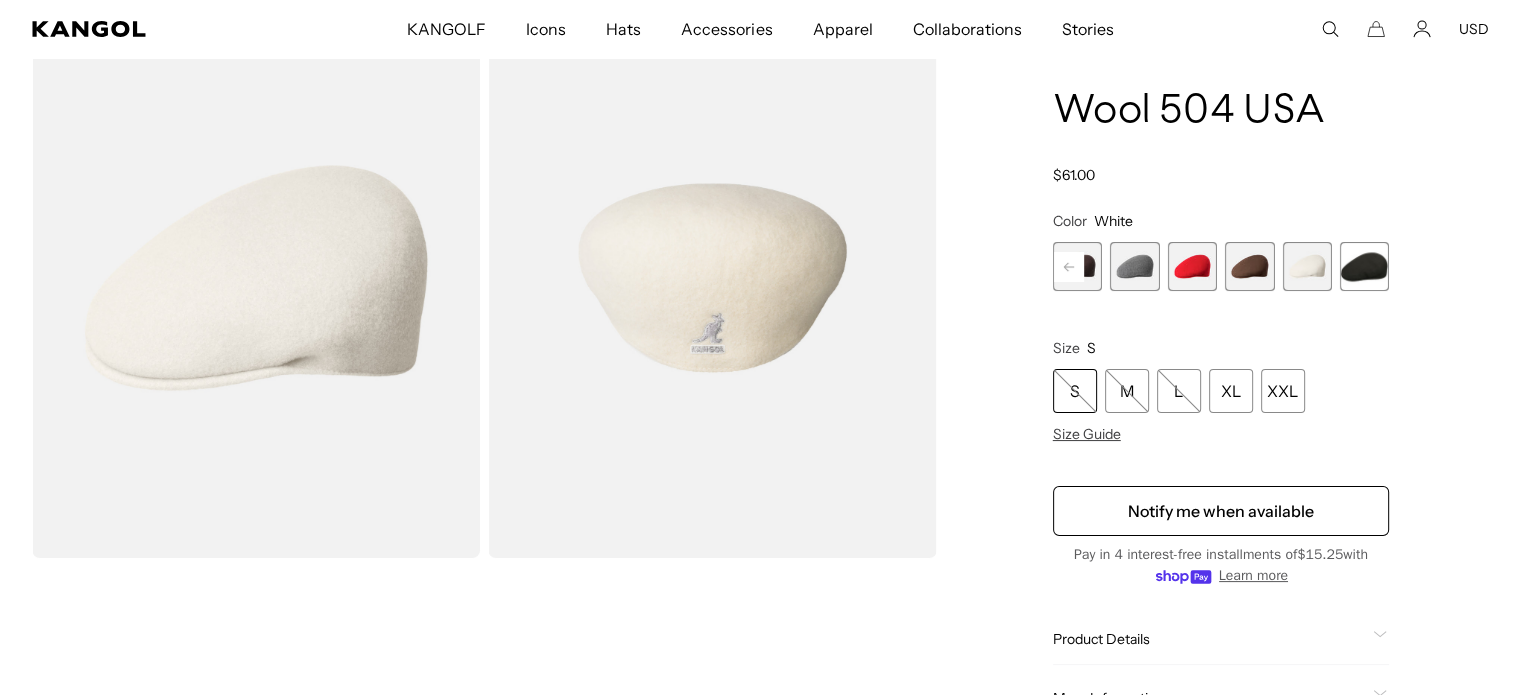 click 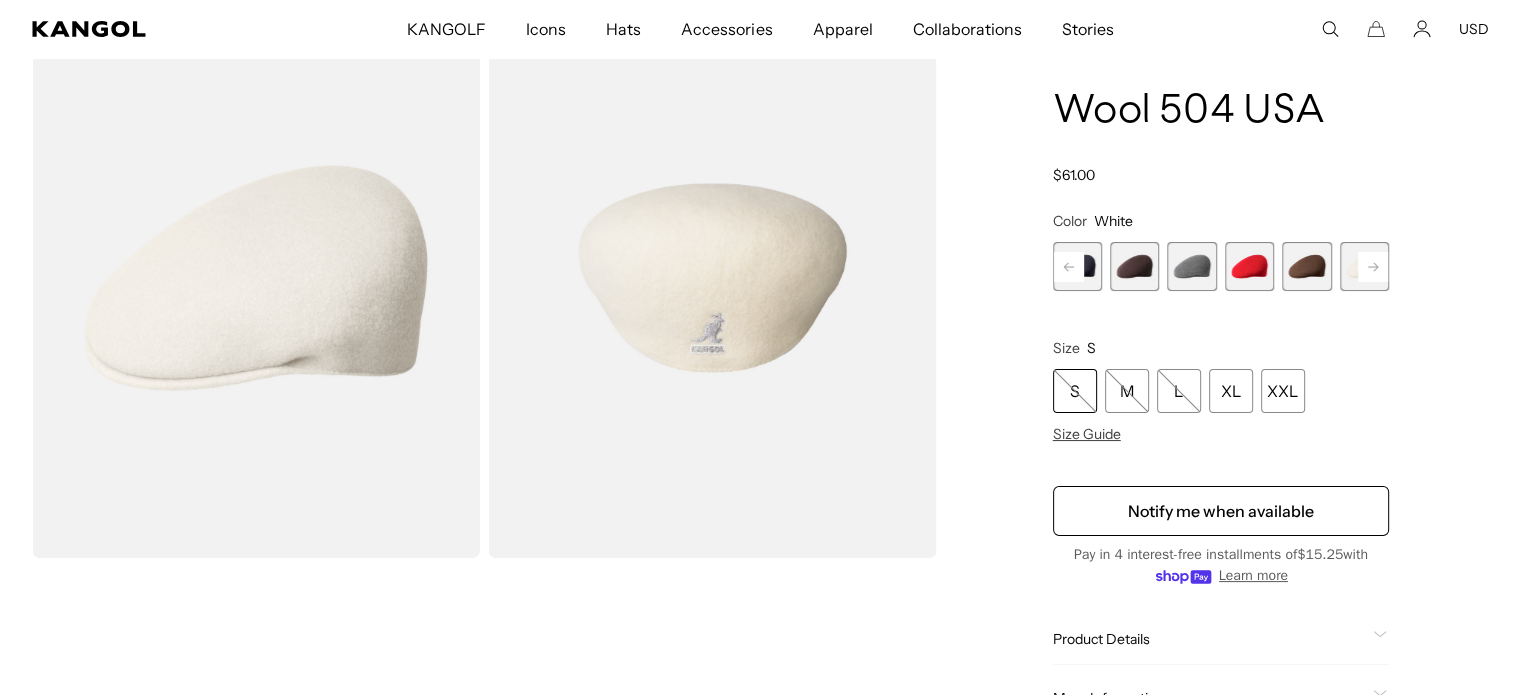 click 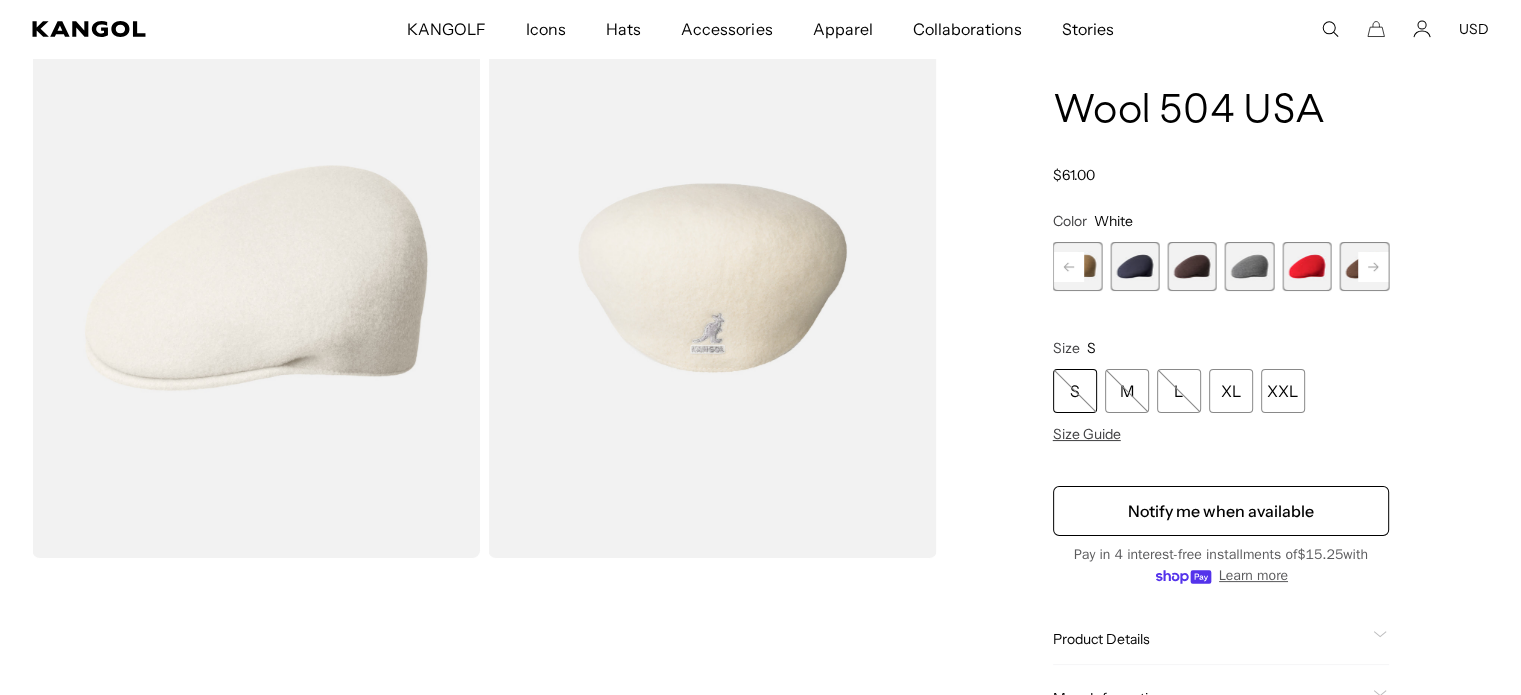 scroll, scrollTop: 0, scrollLeft: 0, axis: both 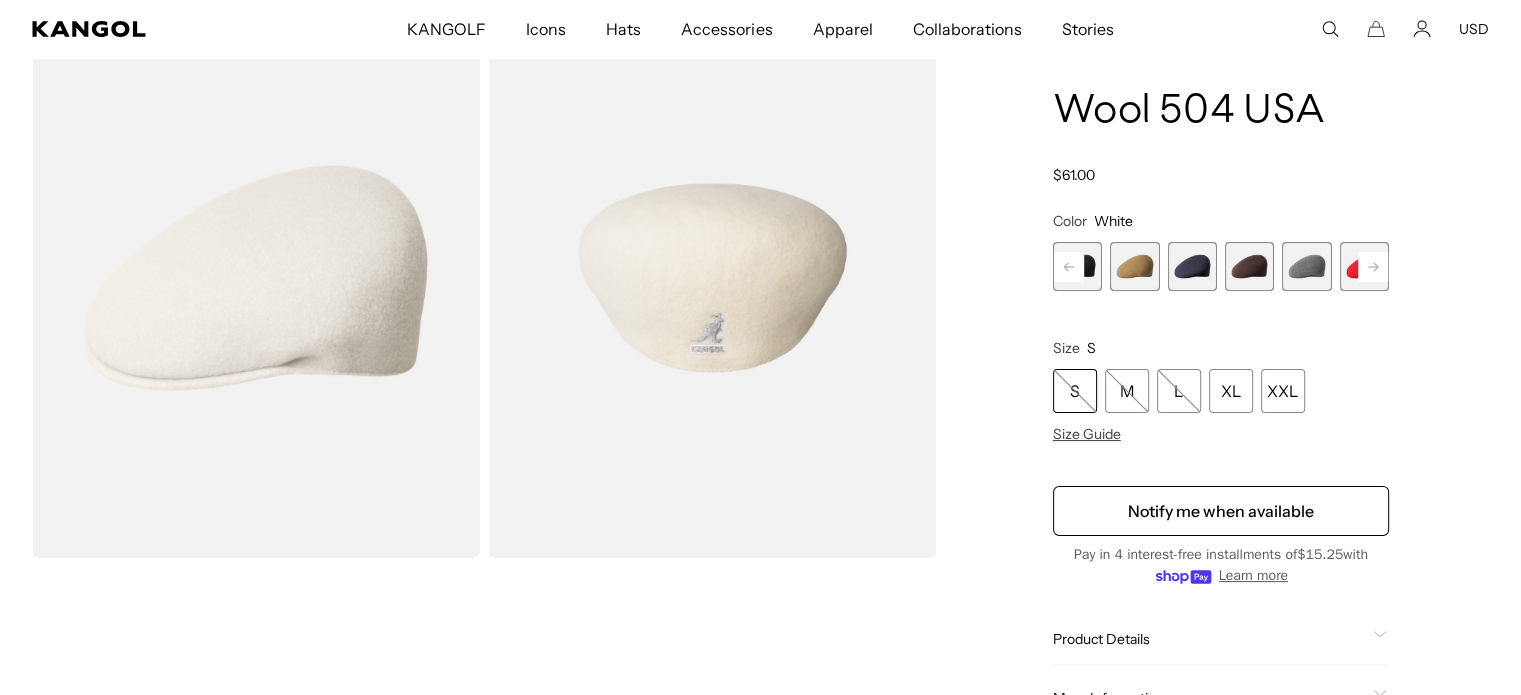 click 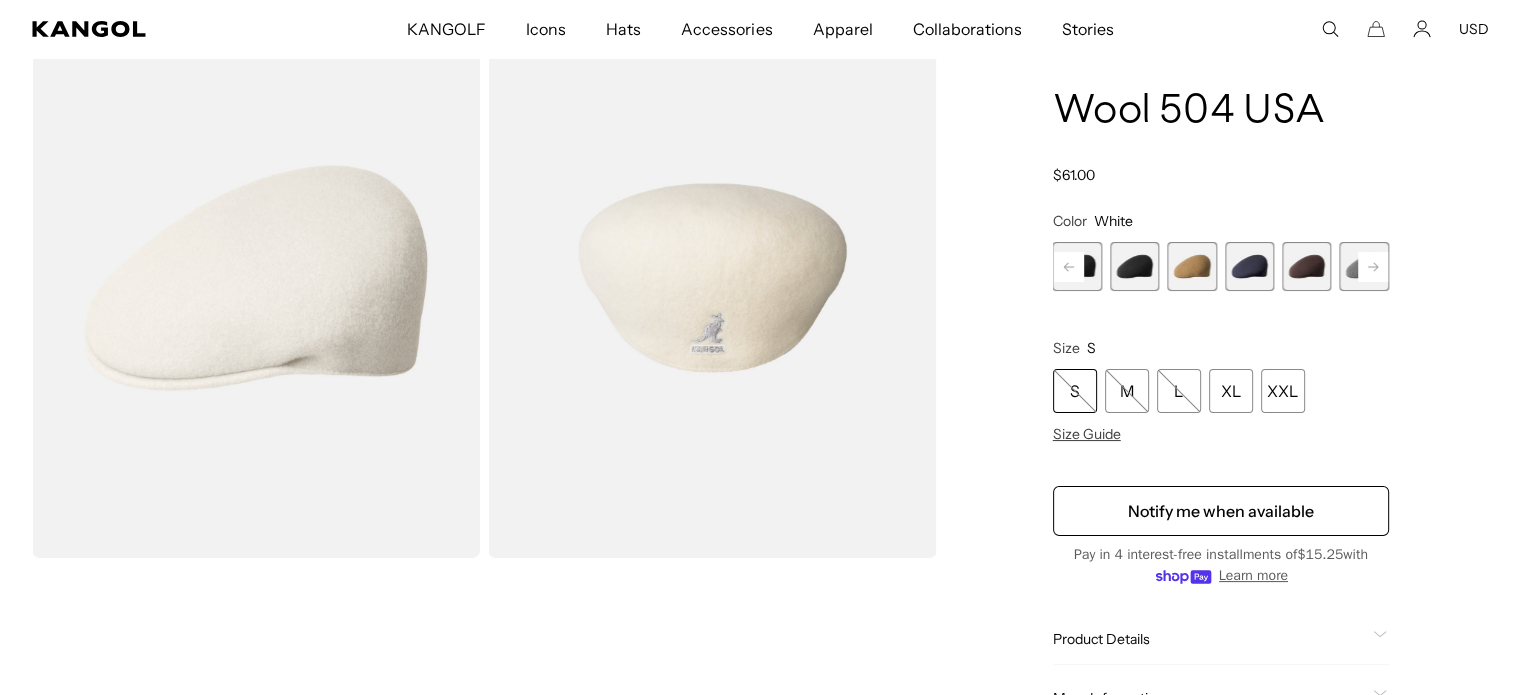 click 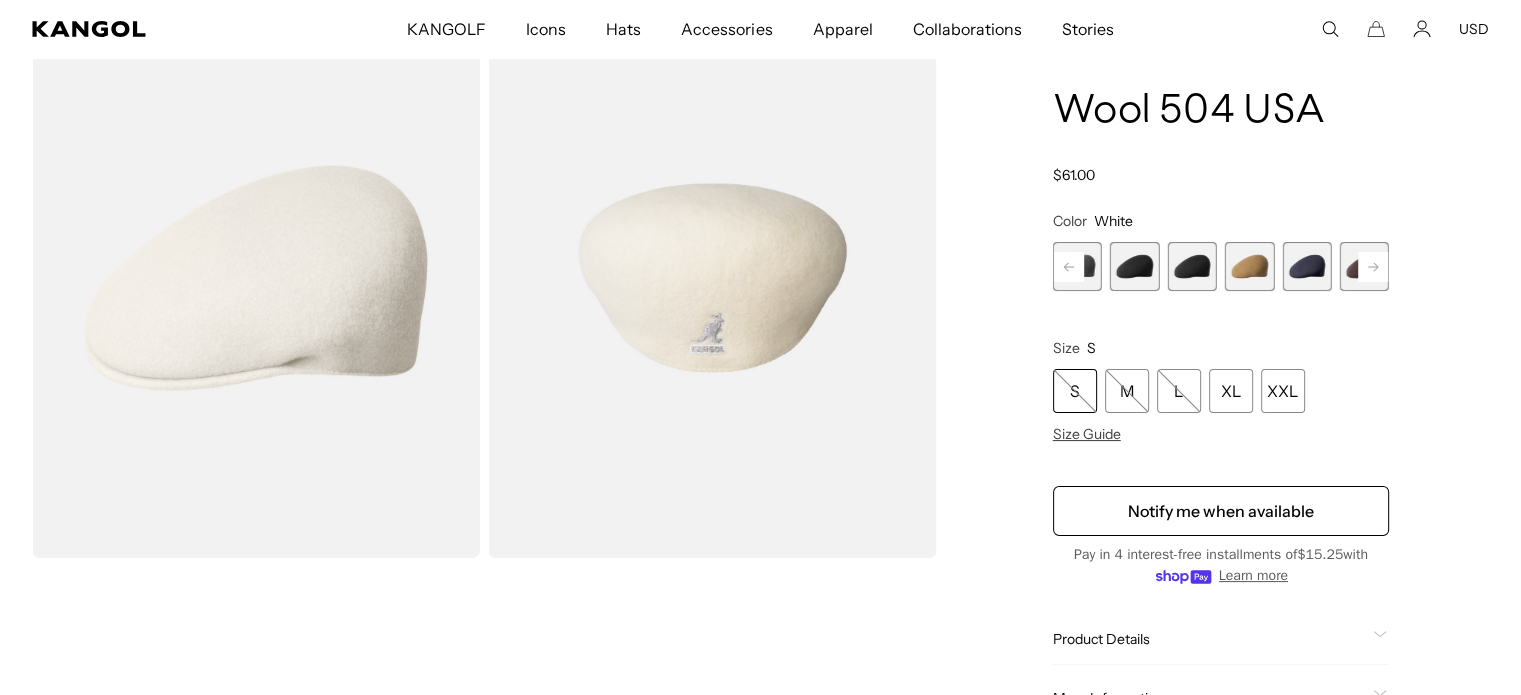 click 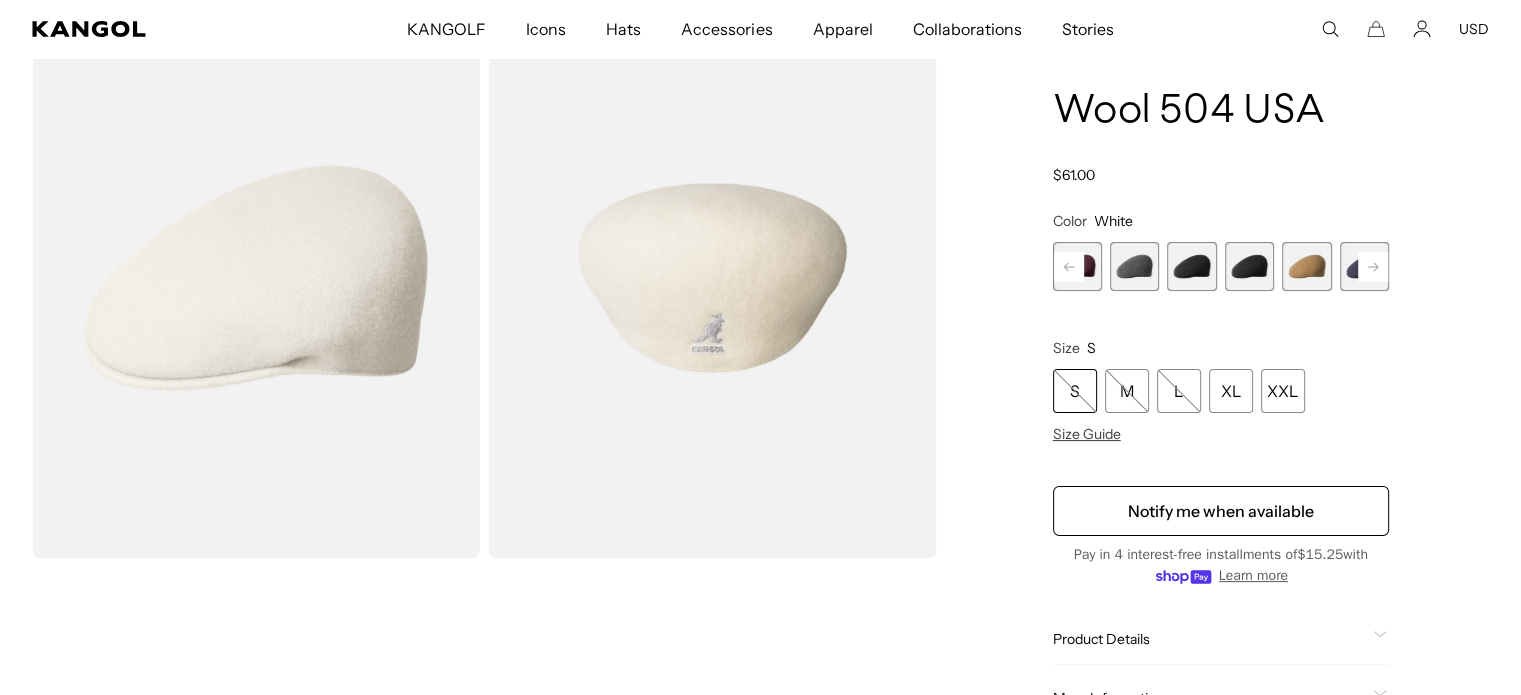 scroll, scrollTop: 0, scrollLeft: 412, axis: horizontal 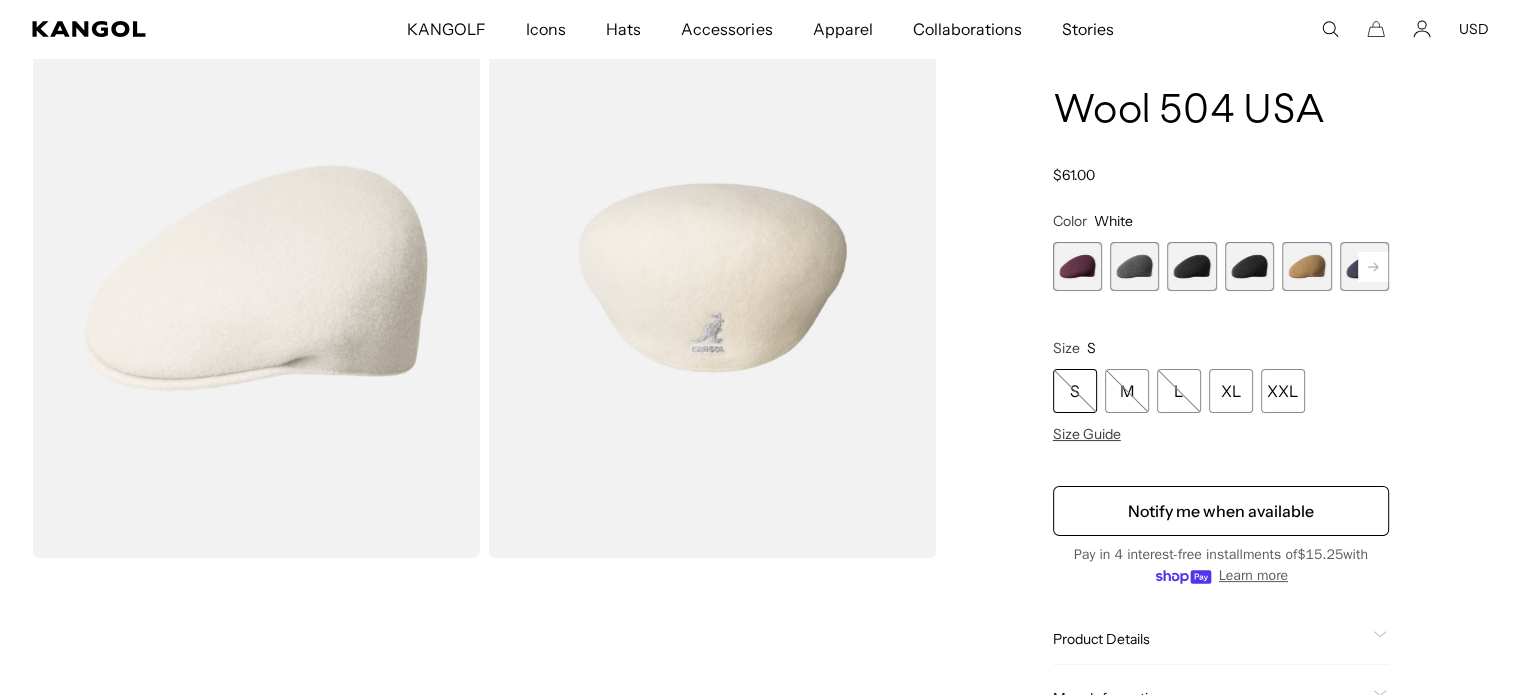 click at bounding box center [1077, 266] 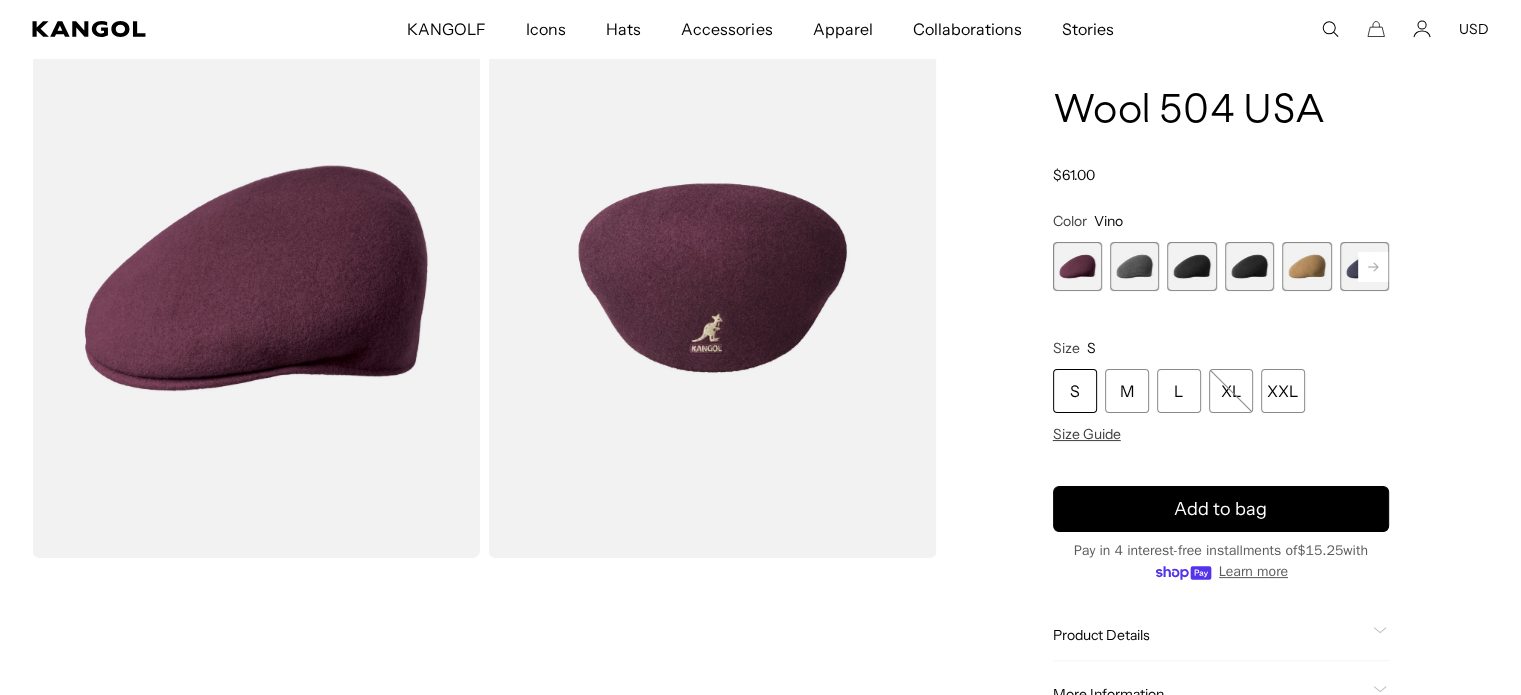 scroll, scrollTop: 0, scrollLeft: 0, axis: both 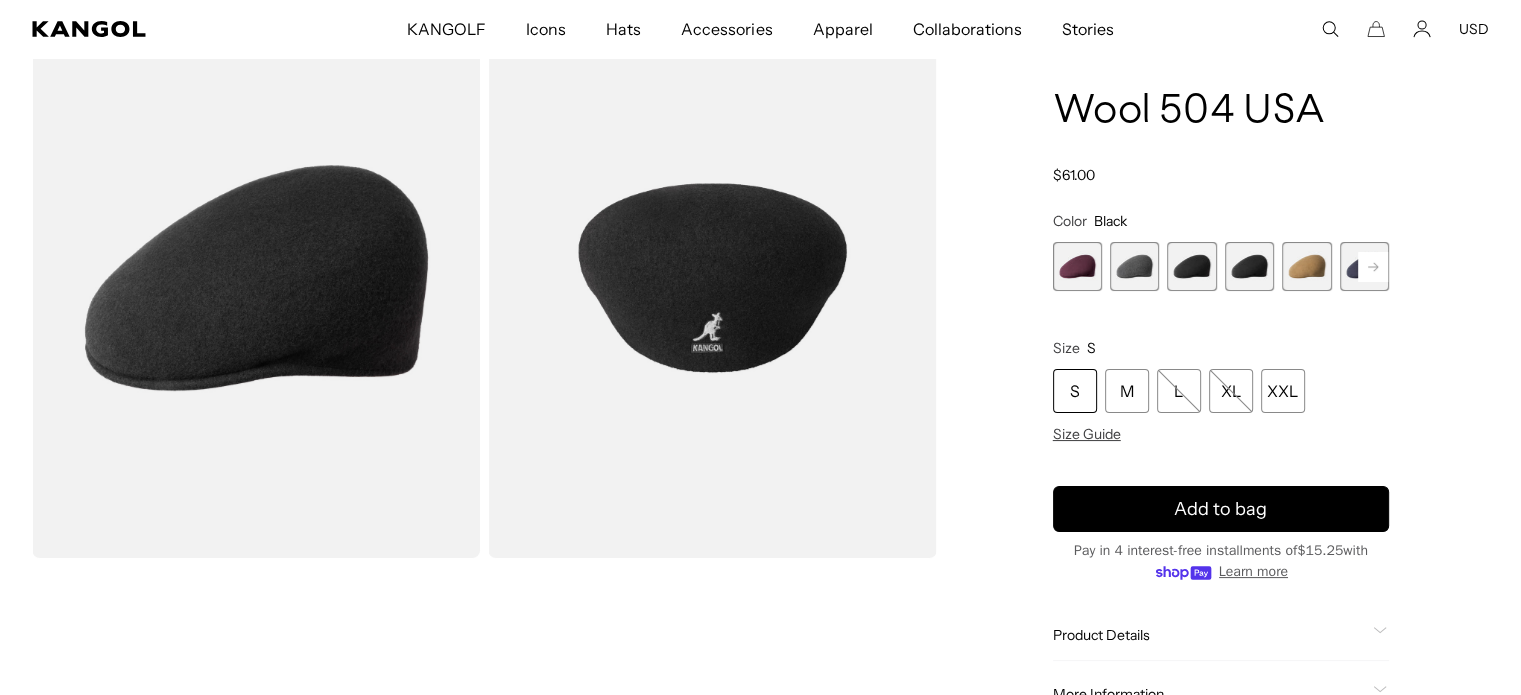 click at bounding box center (1249, 266) 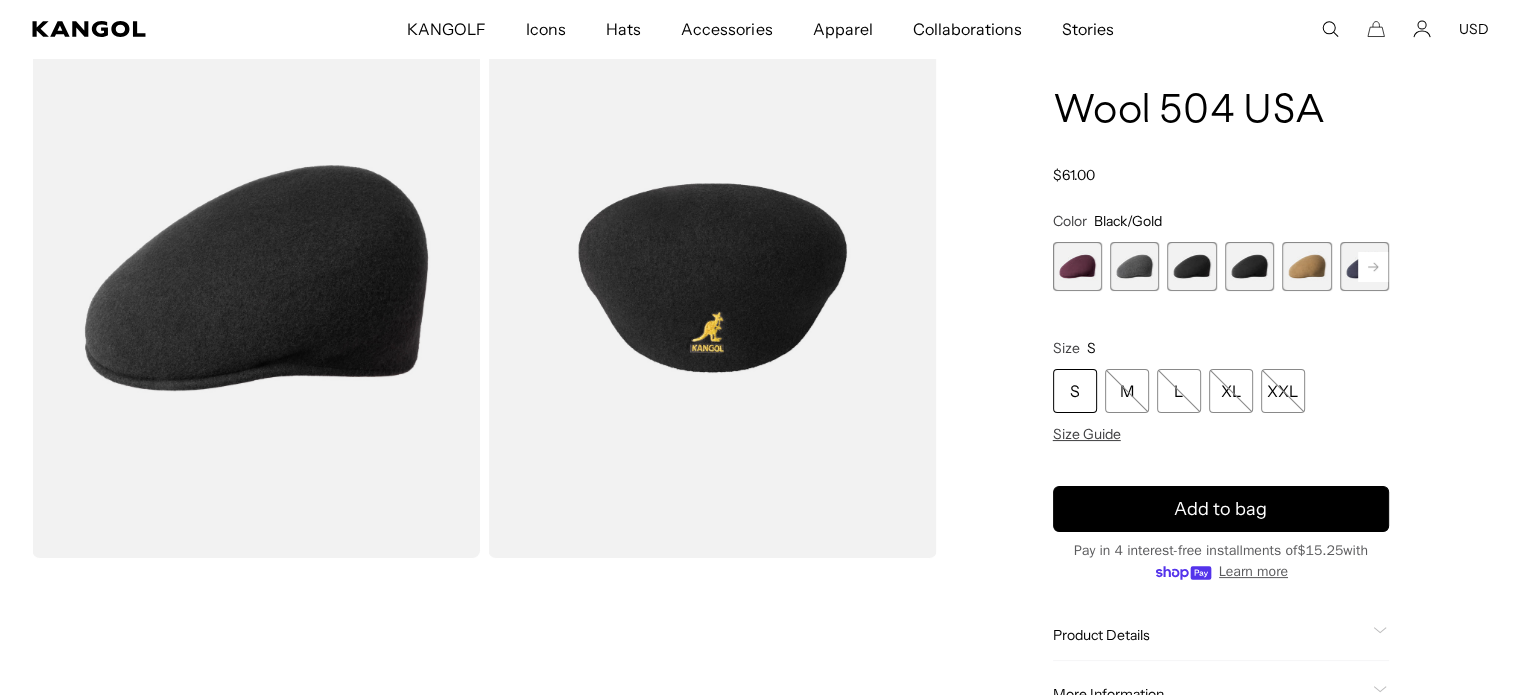 scroll, scrollTop: 0, scrollLeft: 412, axis: horizontal 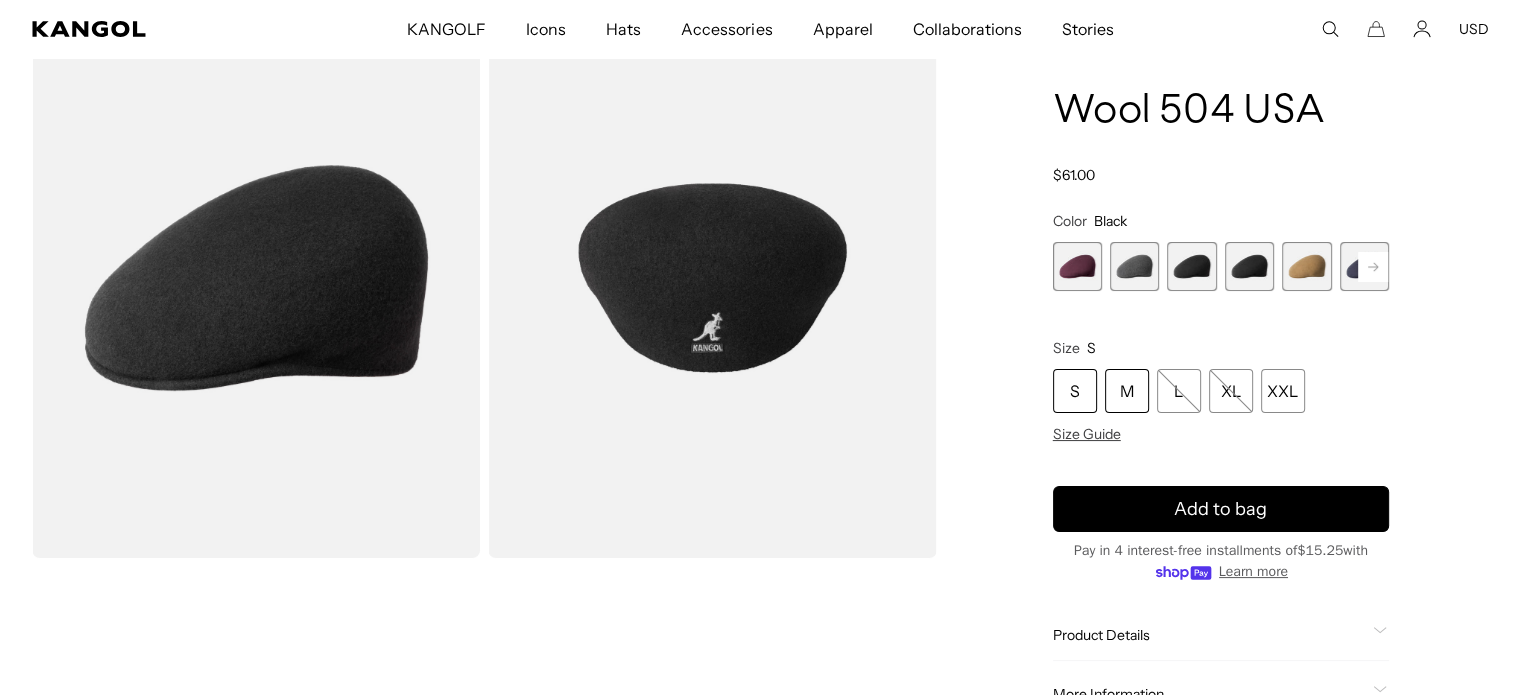 click on "M" at bounding box center [1127, 391] 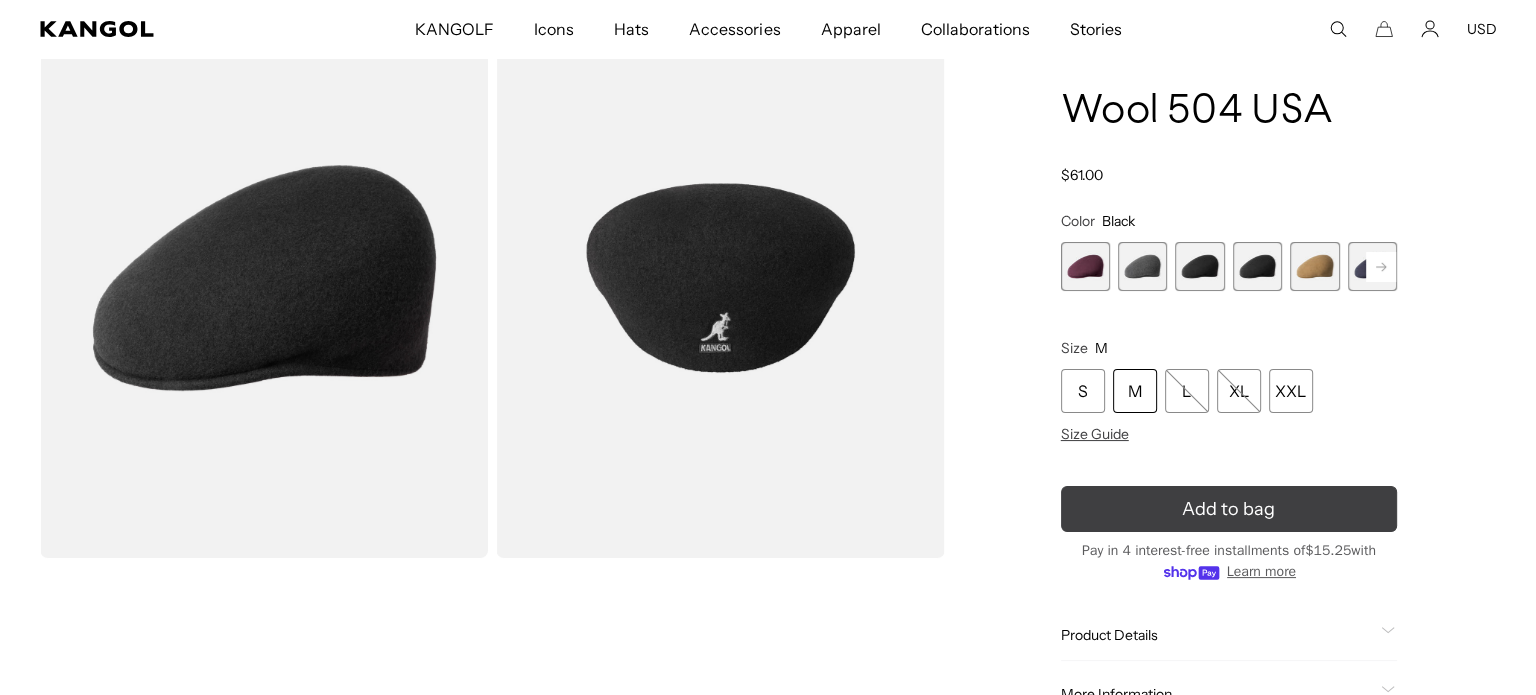 scroll, scrollTop: 0, scrollLeft: 412, axis: horizontal 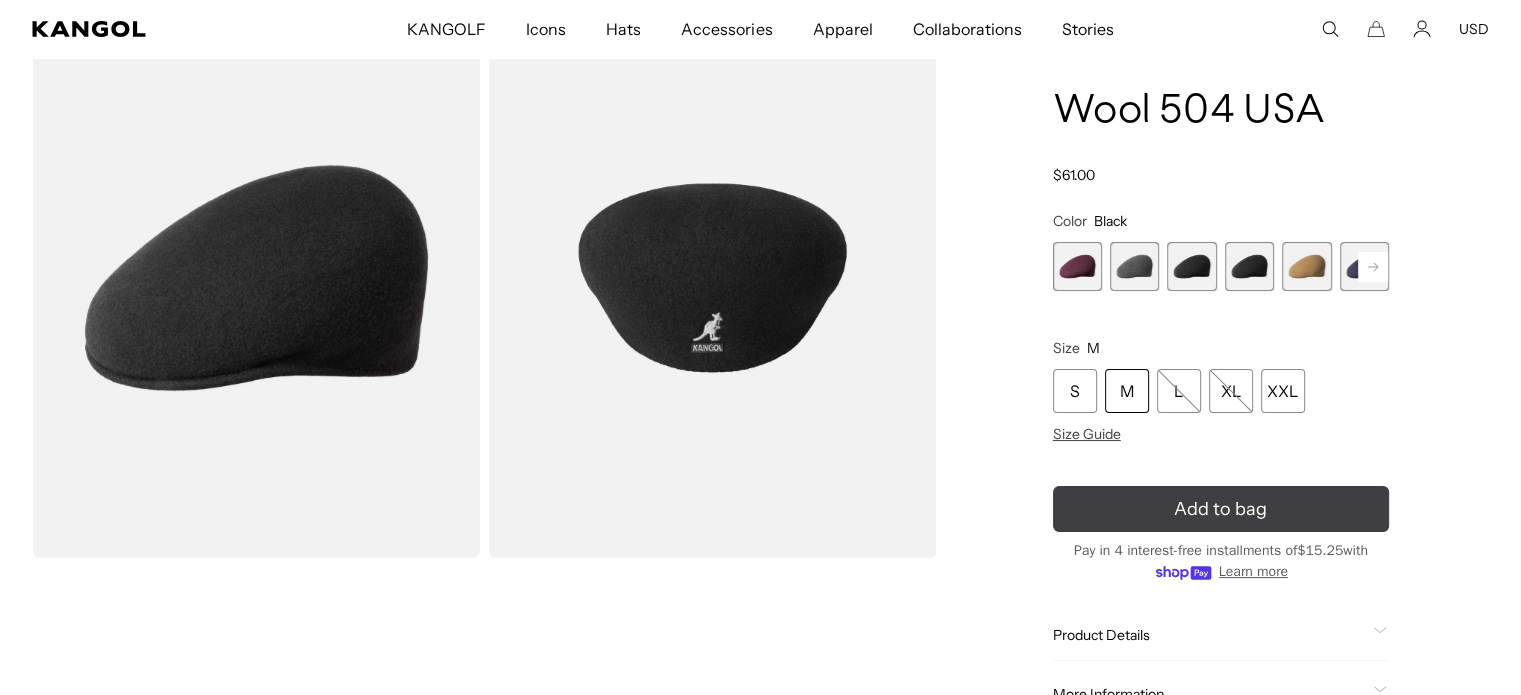 click on "Add to bag" at bounding box center (1221, 509) 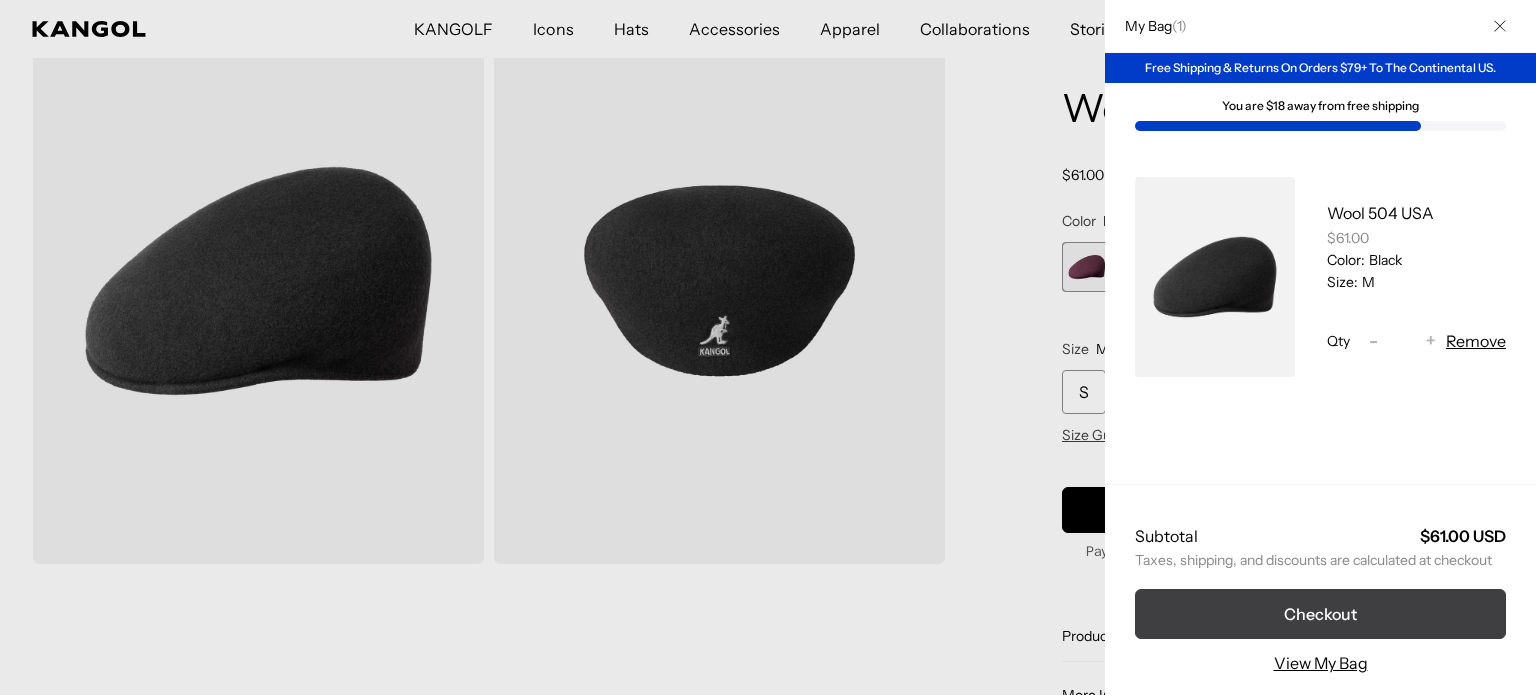 scroll, scrollTop: 0, scrollLeft: 0, axis: both 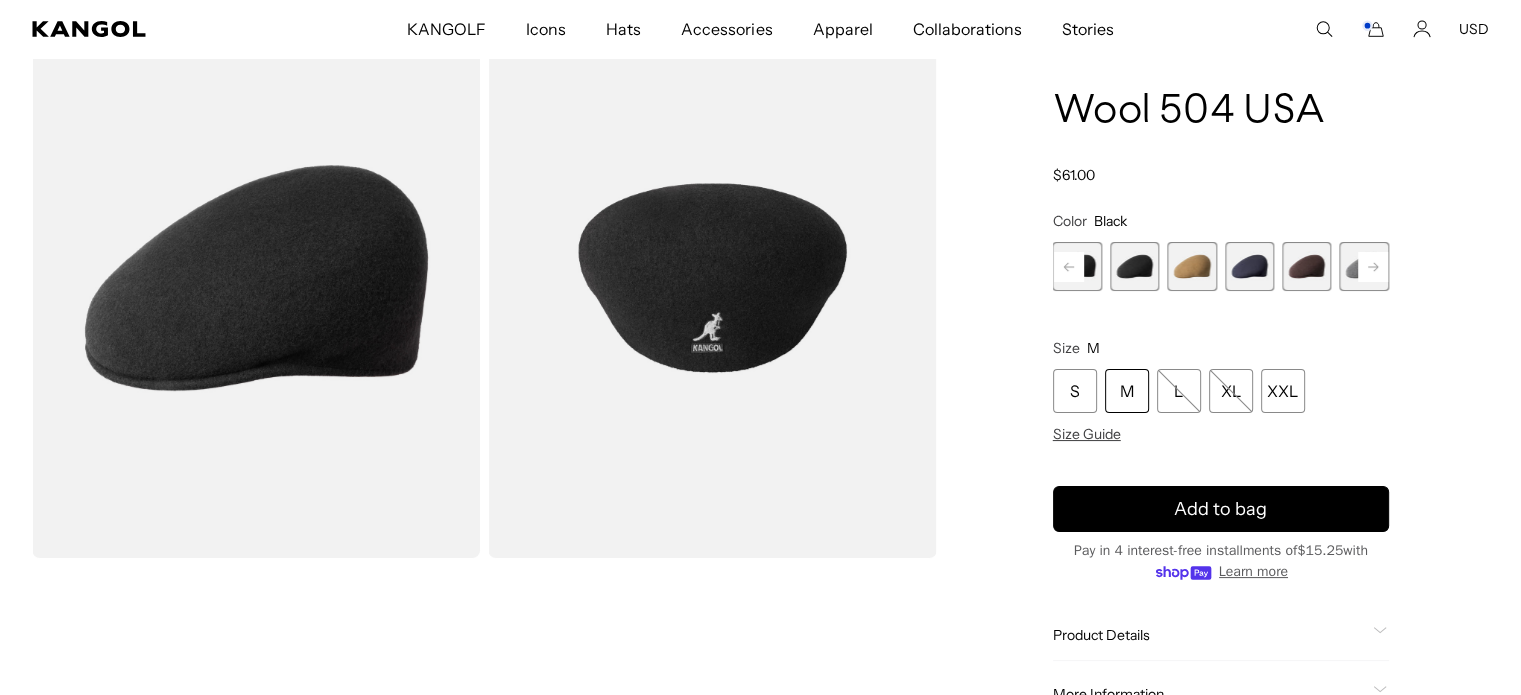 click on "Loading...
Home
/
All Products
/
Wool 504 [COUNTRY]
Wool 504 [COUNTRY]
Regular price
$[PRICE]" at bounding box center (760, 408) 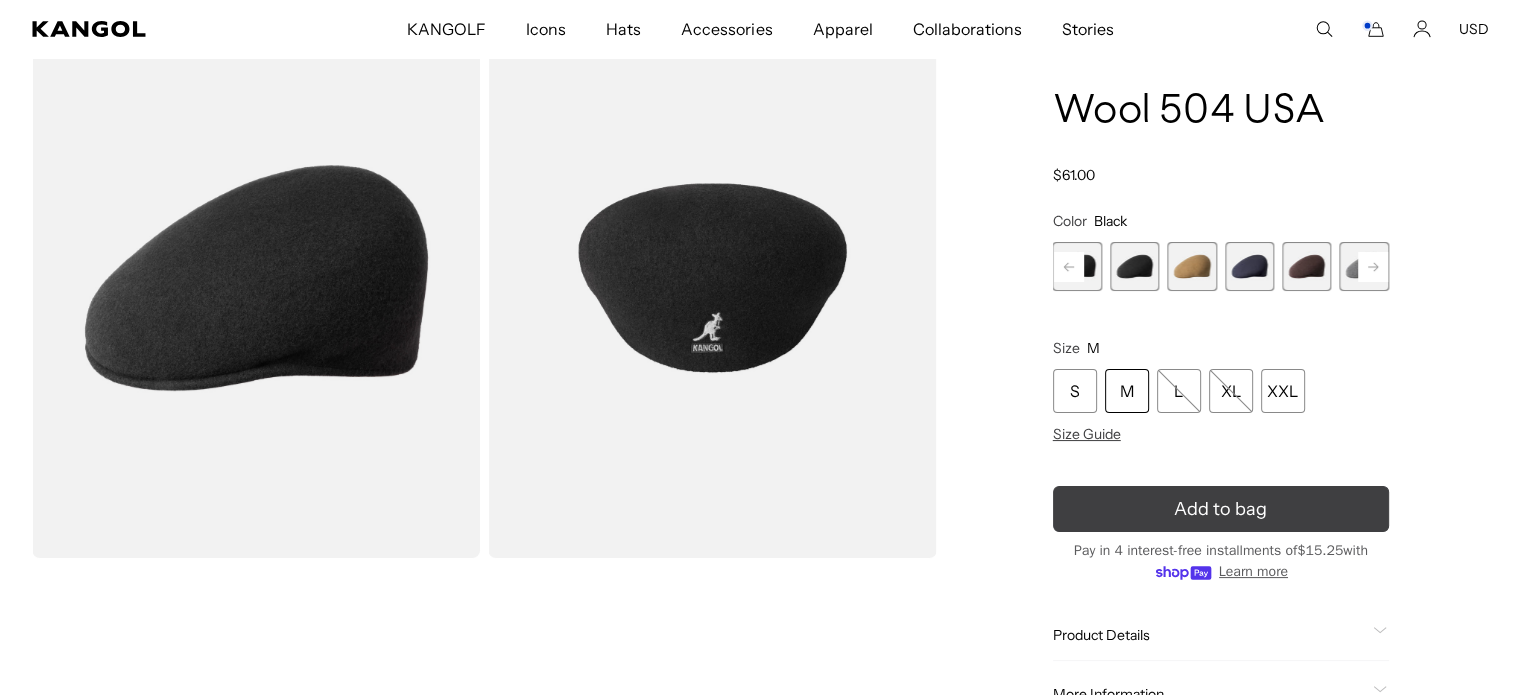 scroll, scrollTop: 0, scrollLeft: 0, axis: both 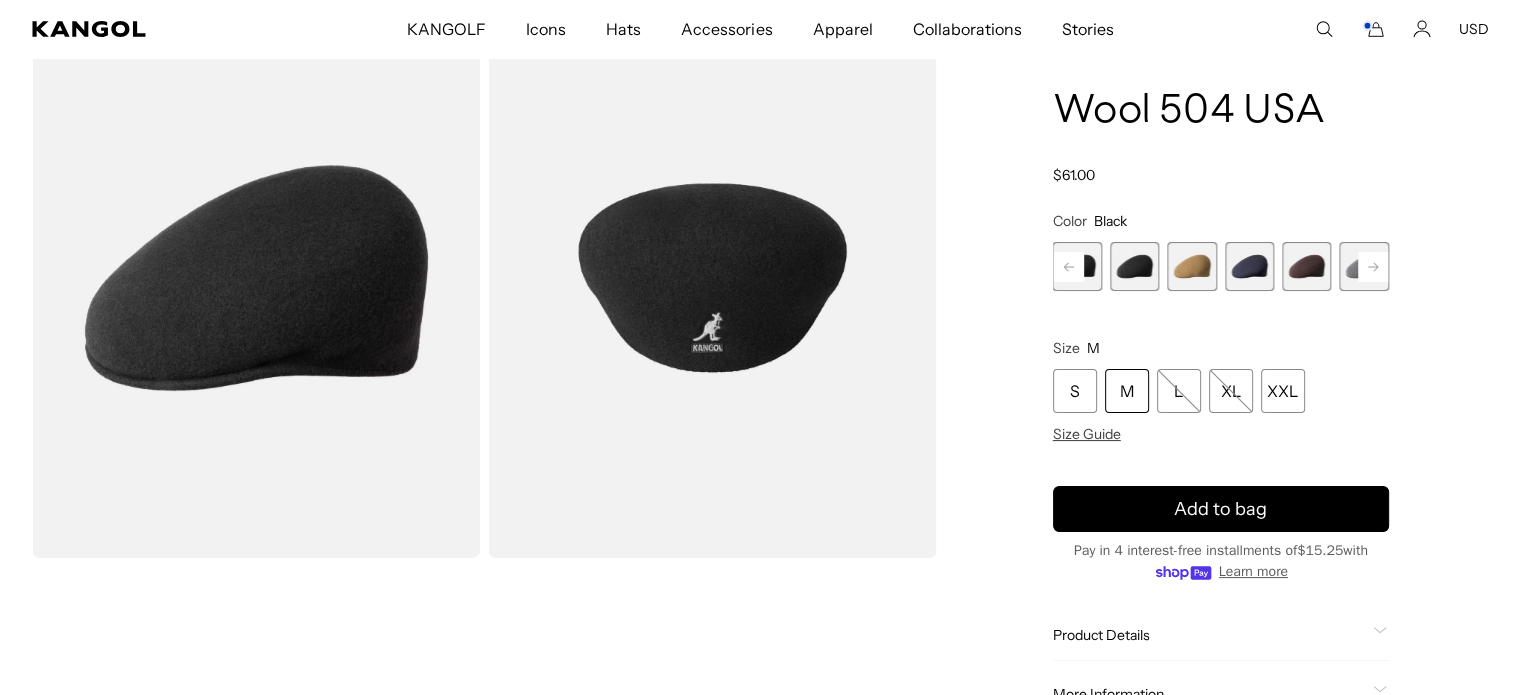 click 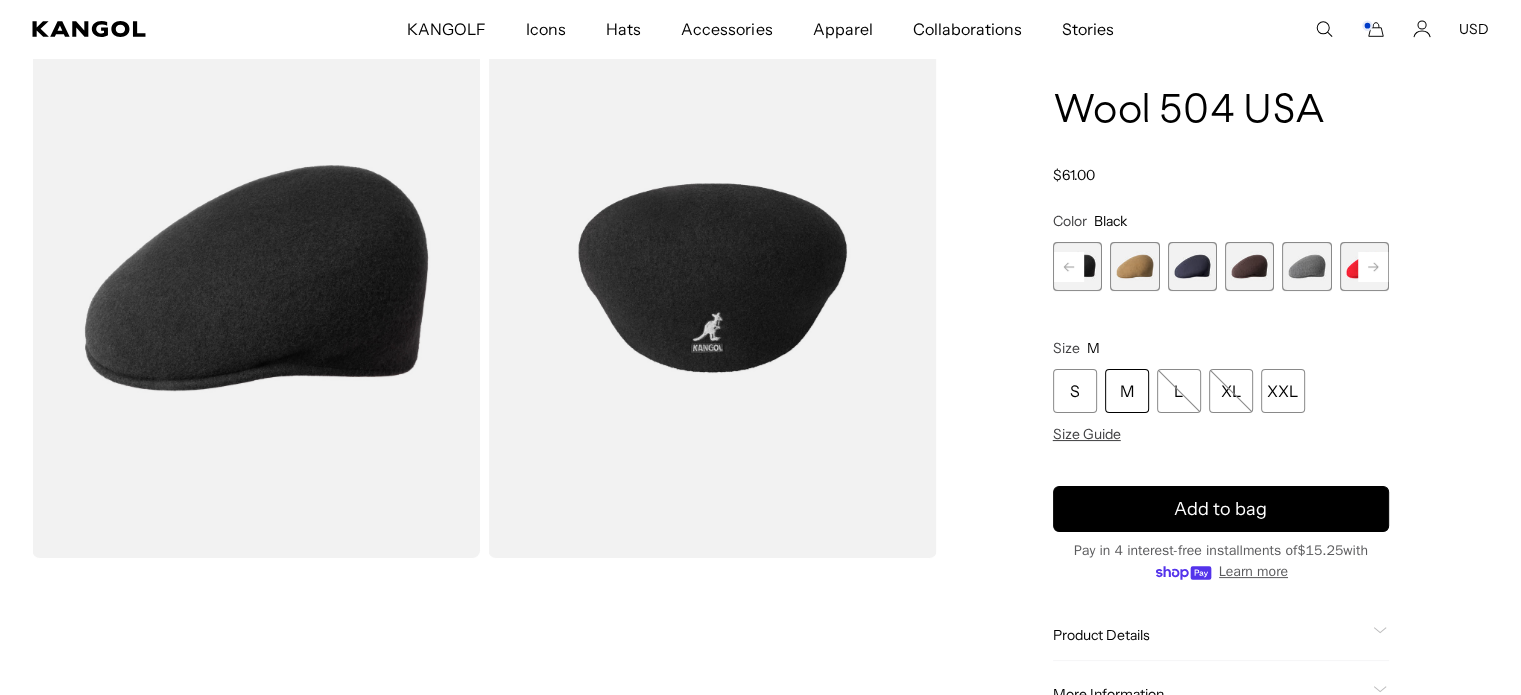 scroll, scrollTop: 0, scrollLeft: 412, axis: horizontal 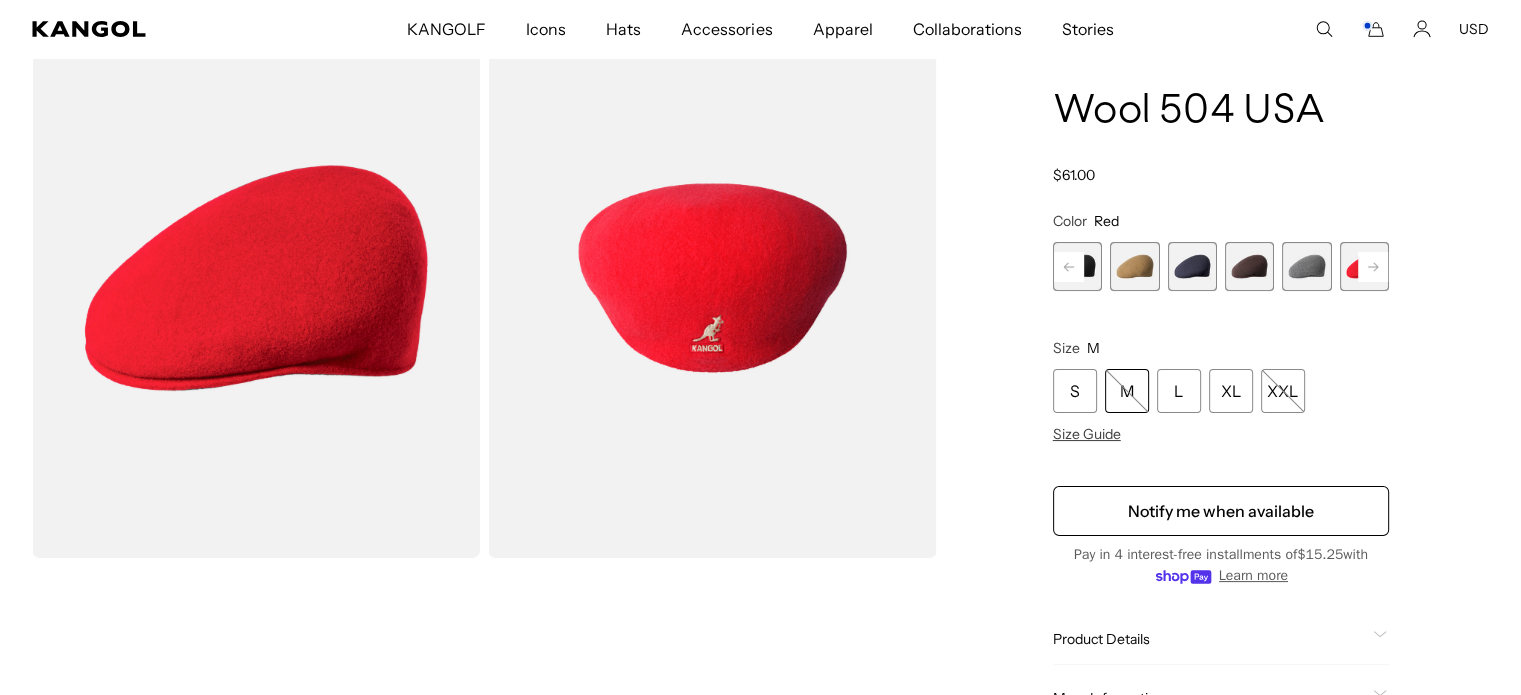 click 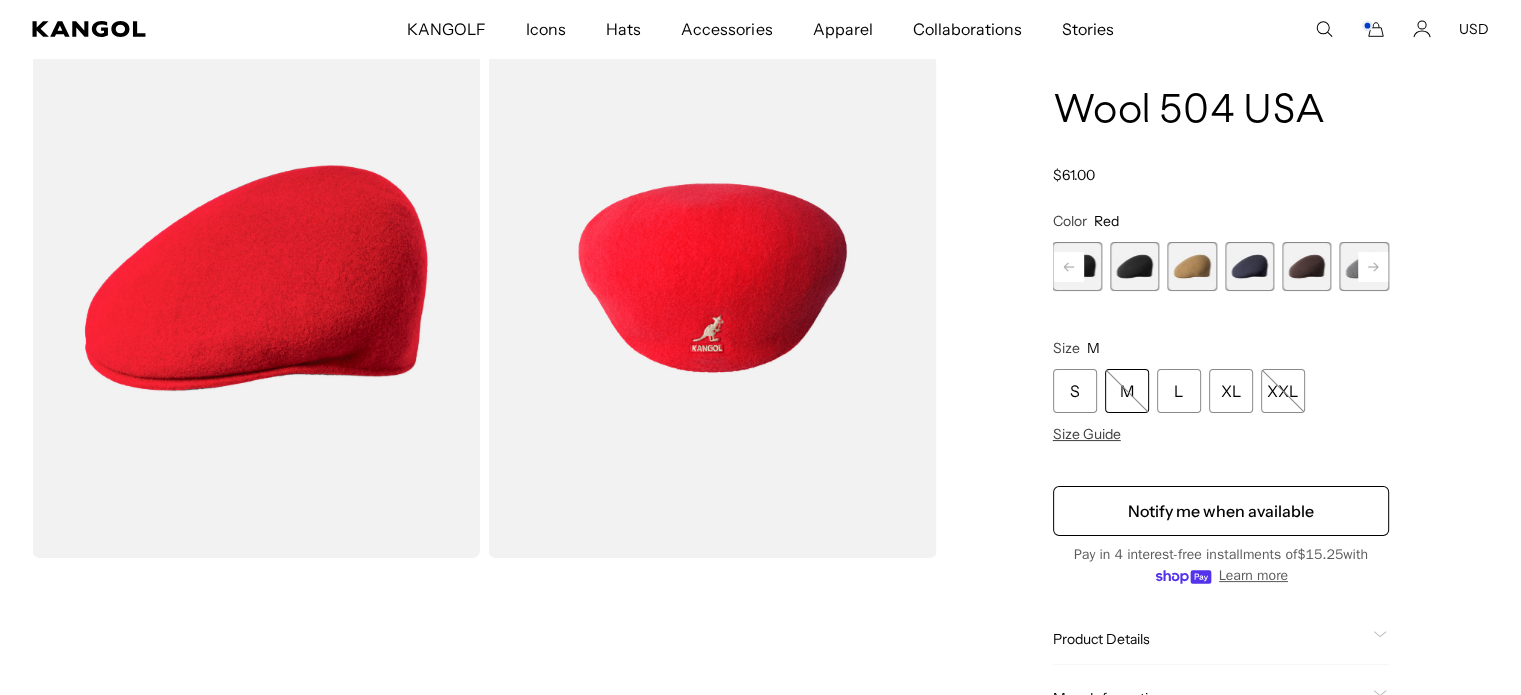 scroll, scrollTop: 0, scrollLeft: 412, axis: horizontal 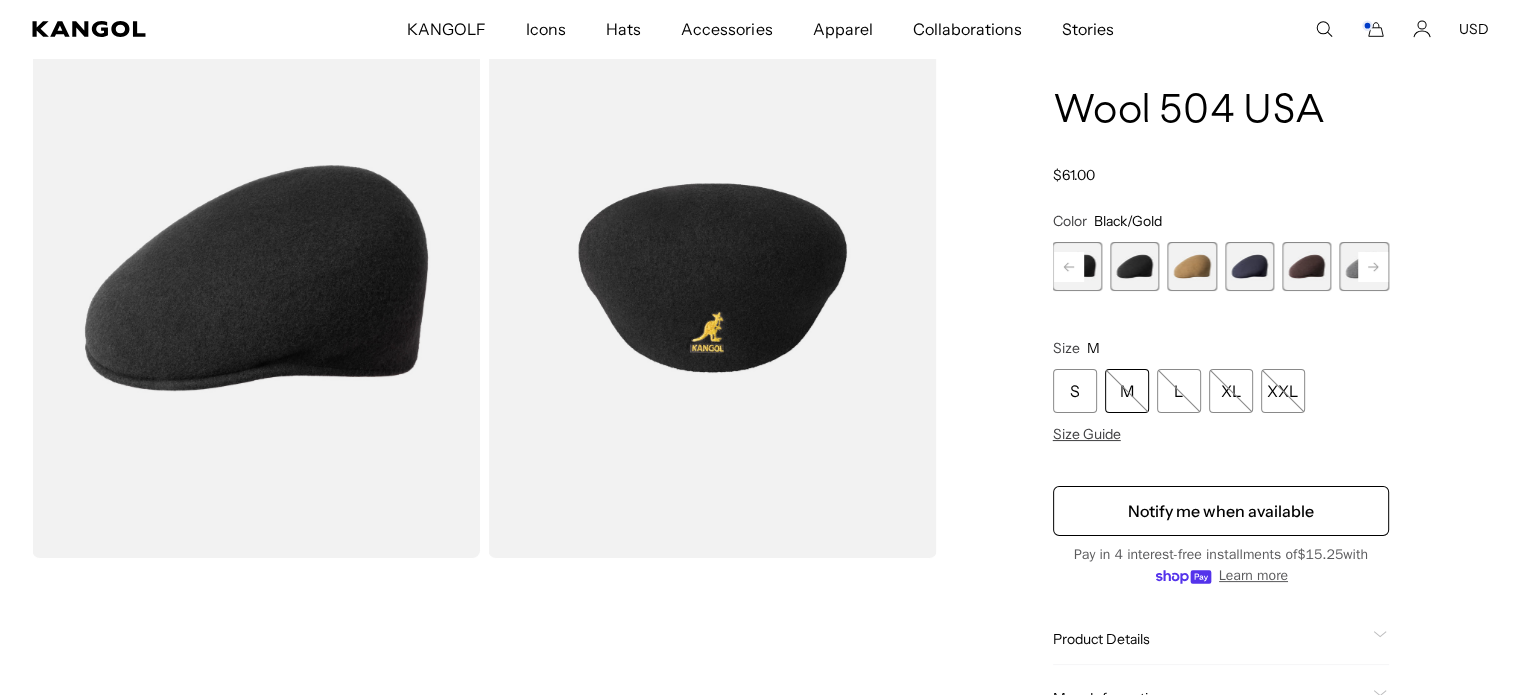 click 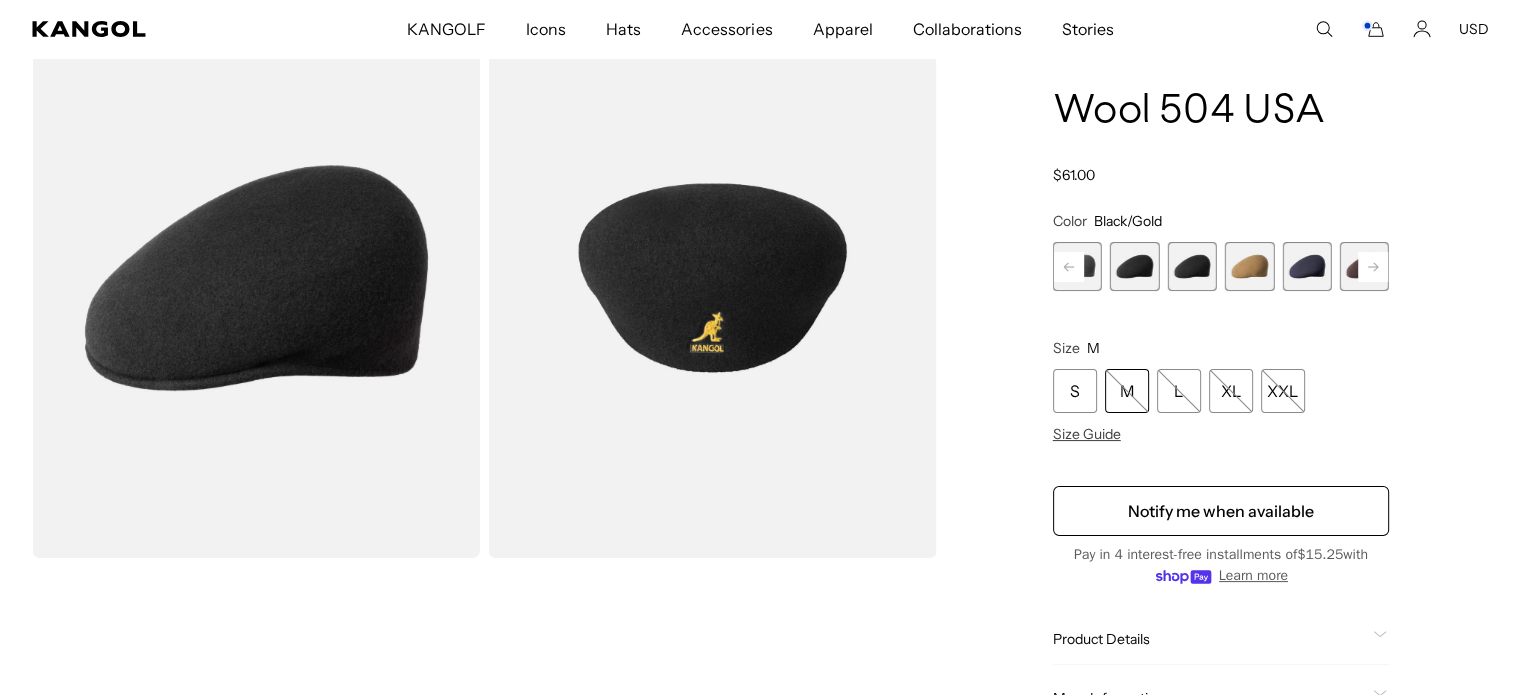 scroll, scrollTop: 0, scrollLeft: 412, axis: horizontal 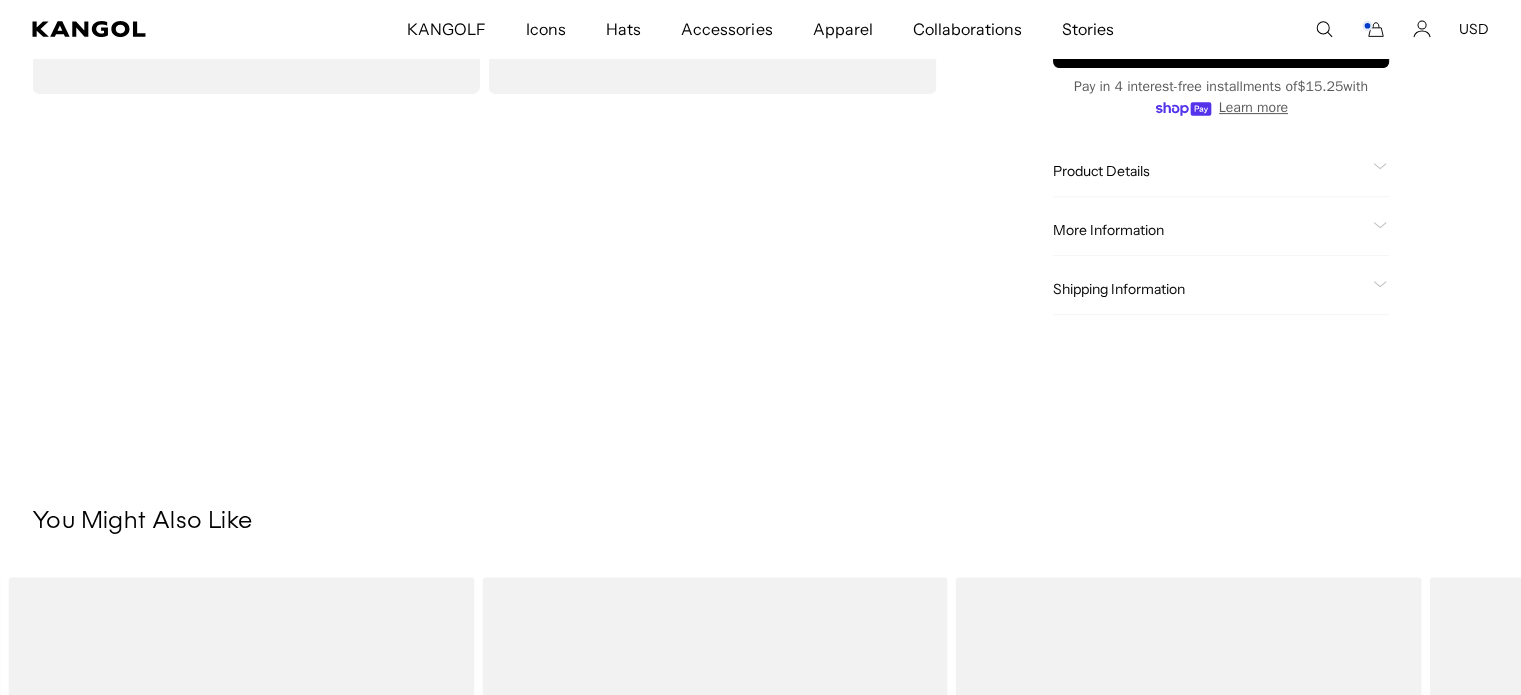 click on "Product Details" 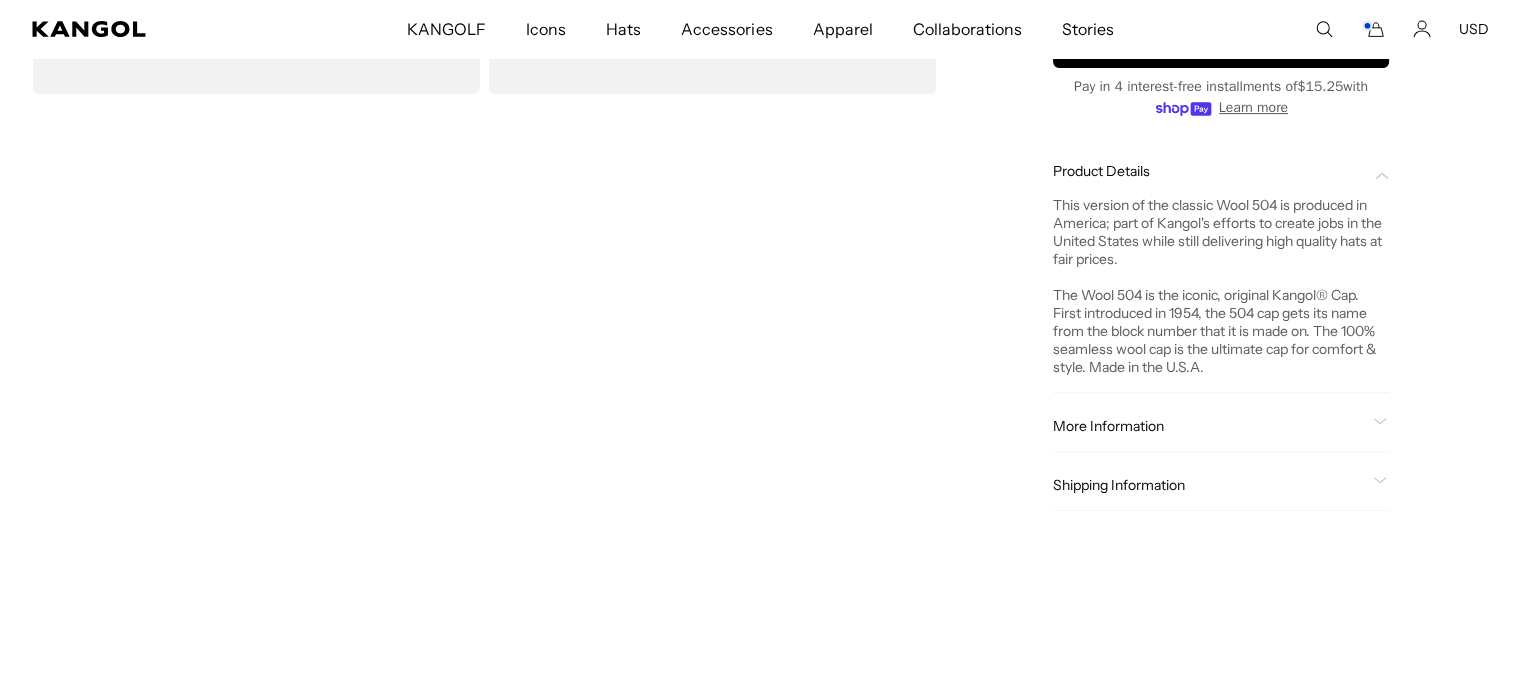 scroll, scrollTop: 0, scrollLeft: 0, axis: both 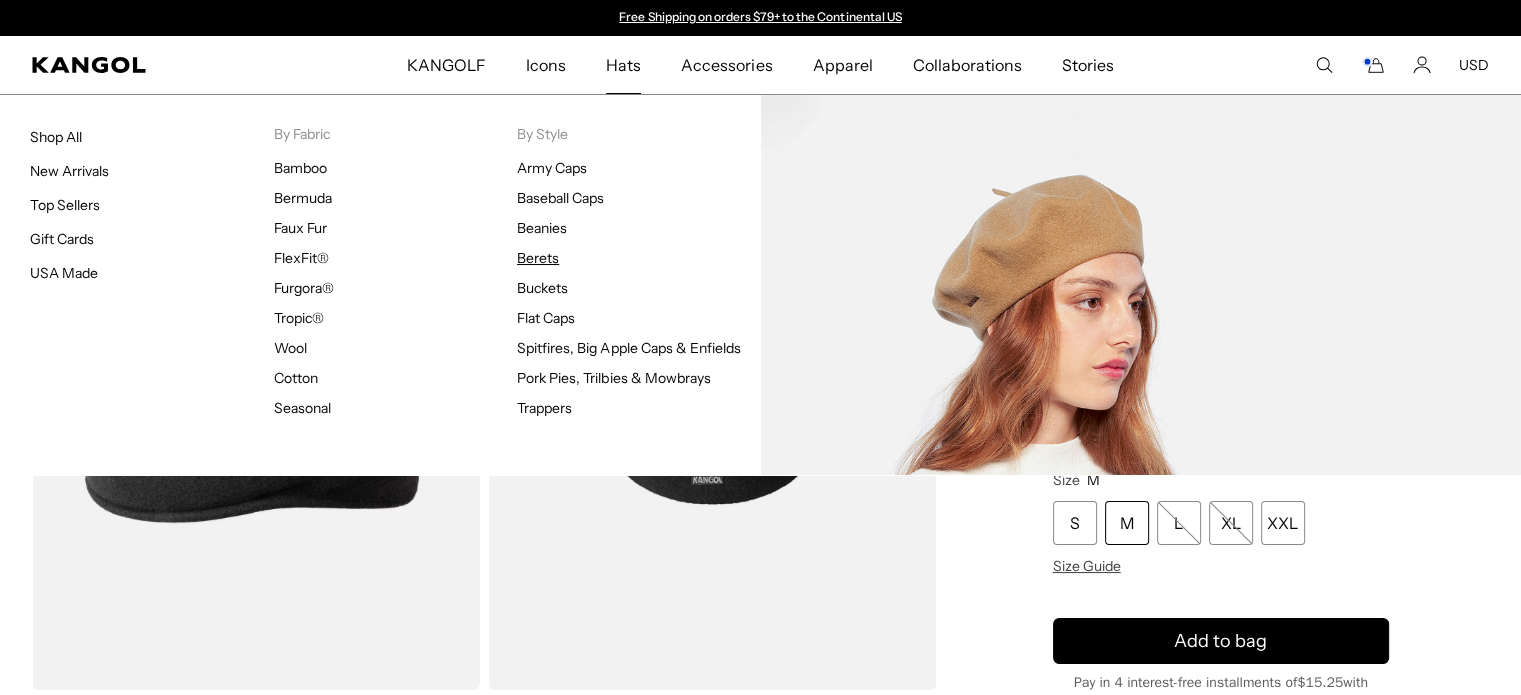 click on "Berets" at bounding box center [538, 258] 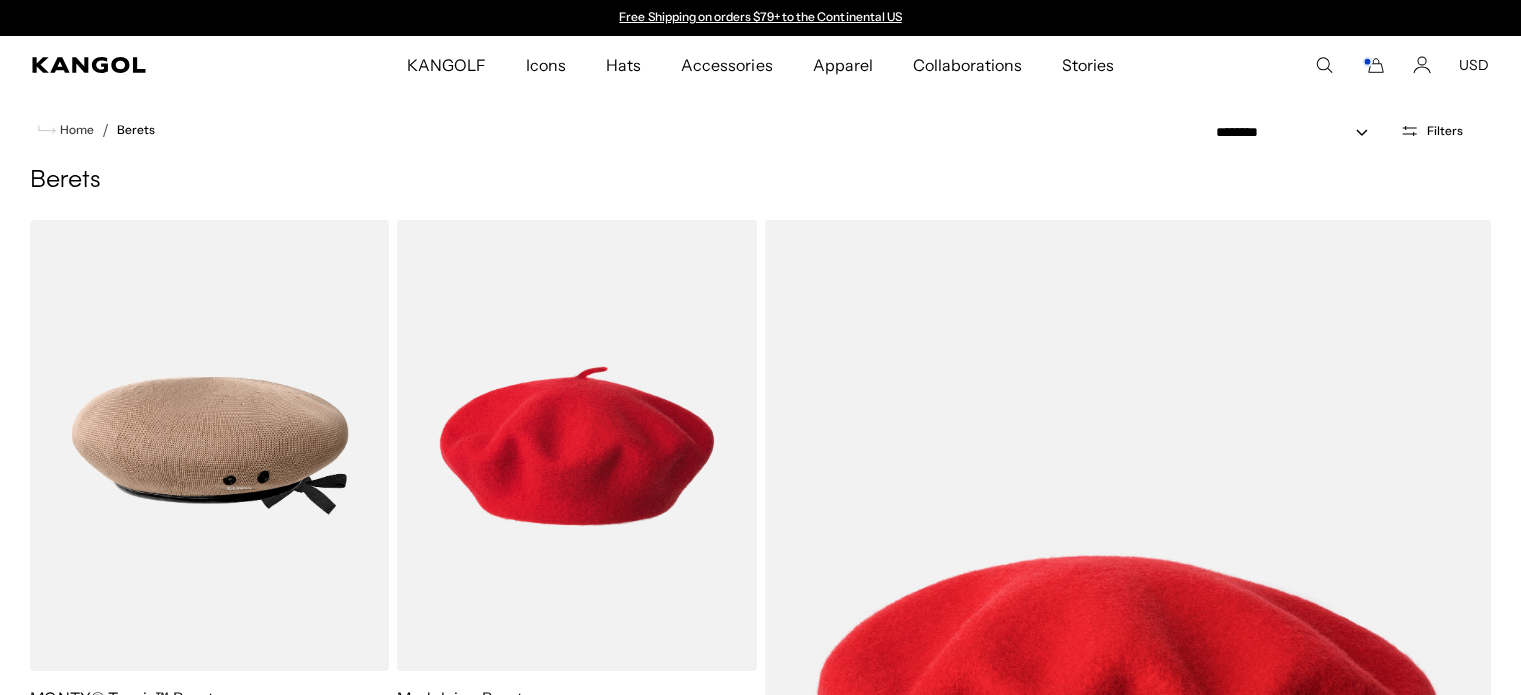 scroll, scrollTop: 0, scrollLeft: 0, axis: both 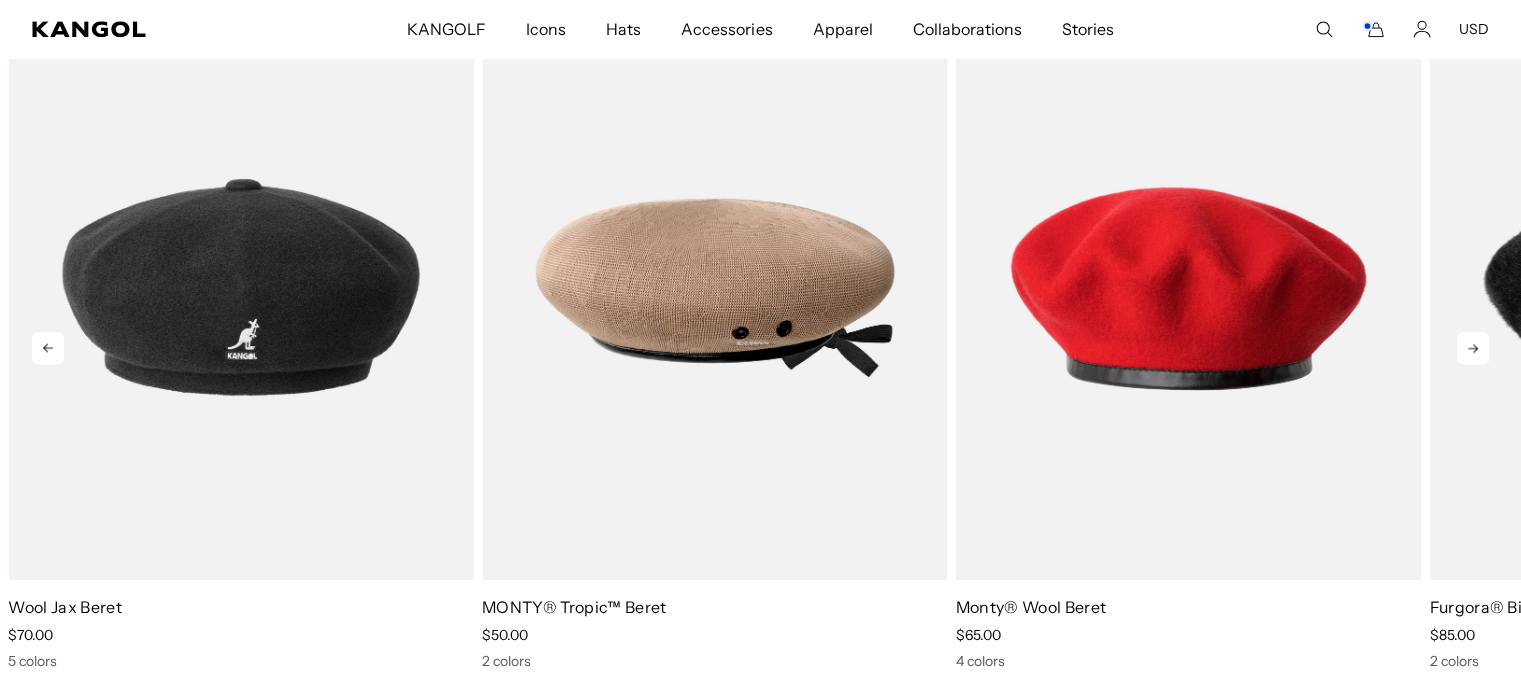 click 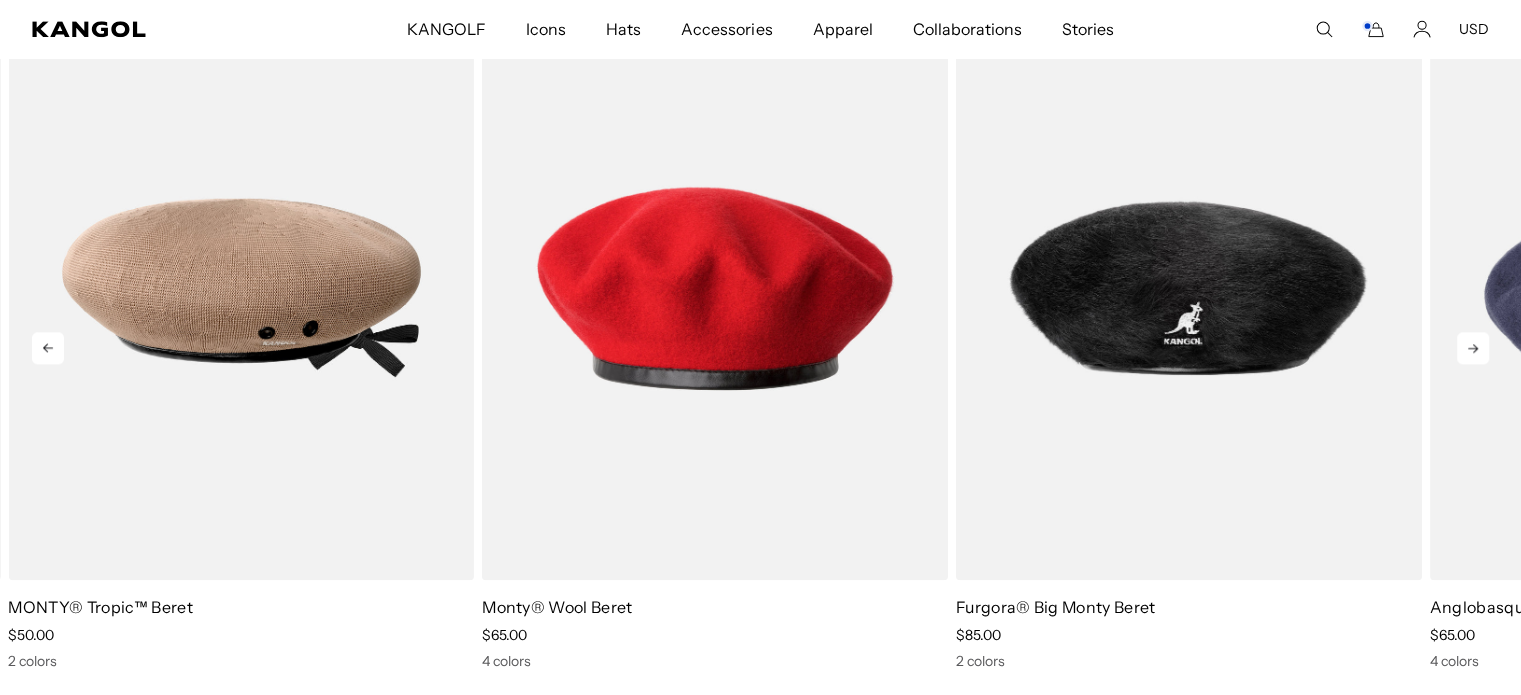 click 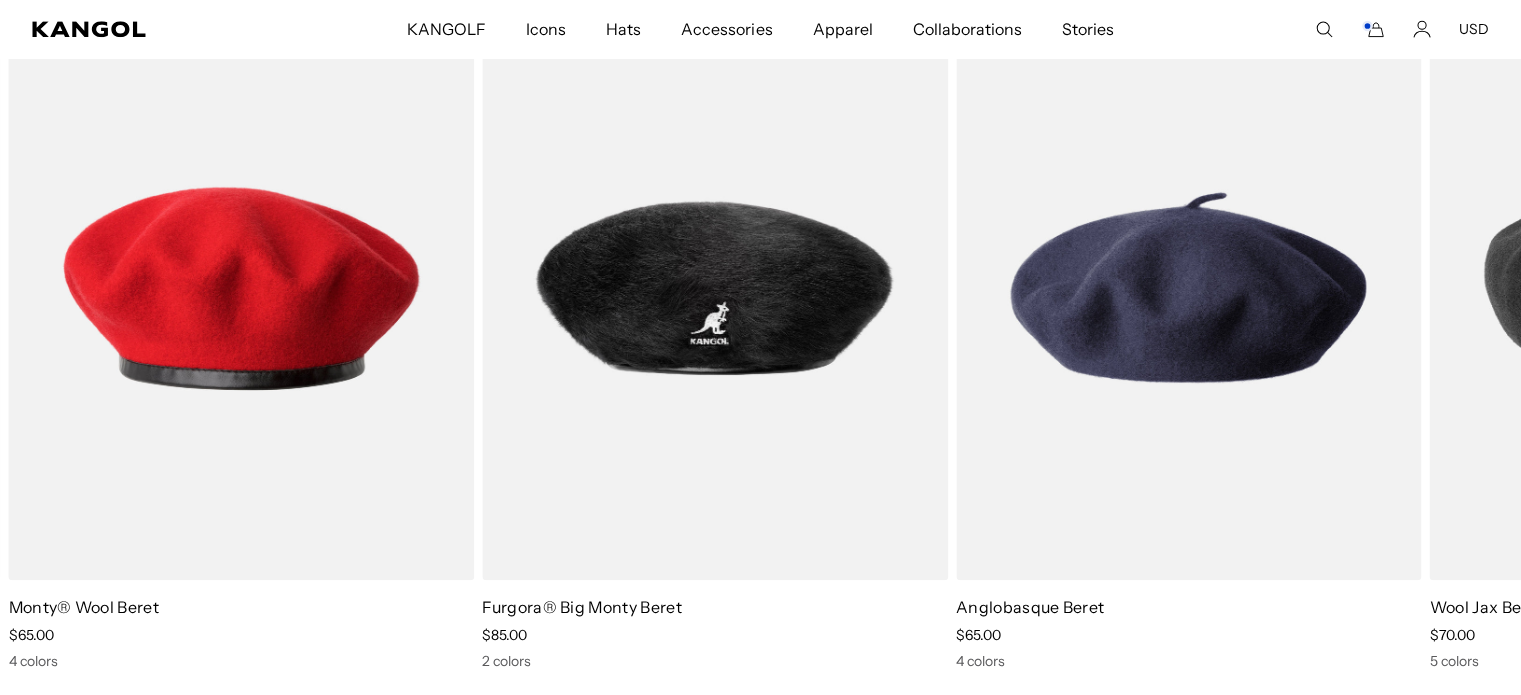 scroll, scrollTop: 0, scrollLeft: 0, axis: both 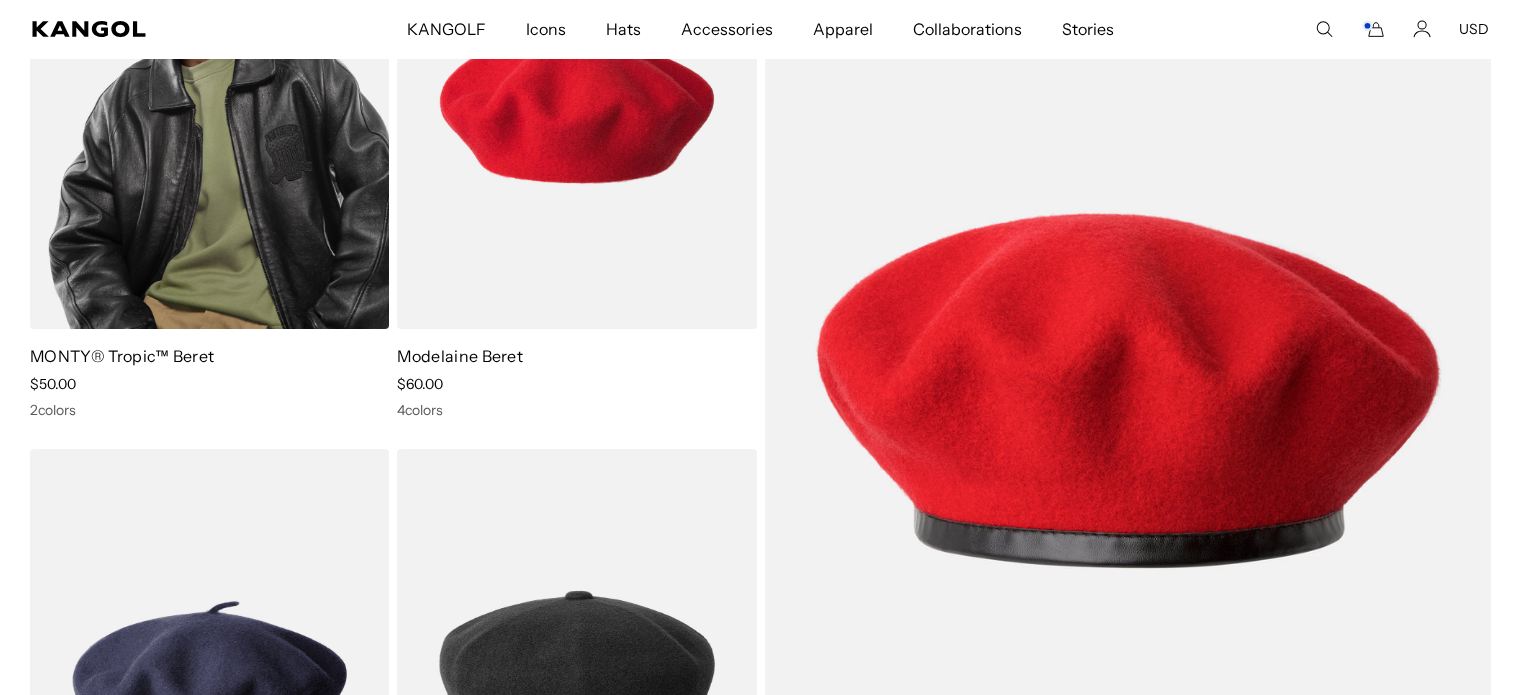 click at bounding box center [209, 103] 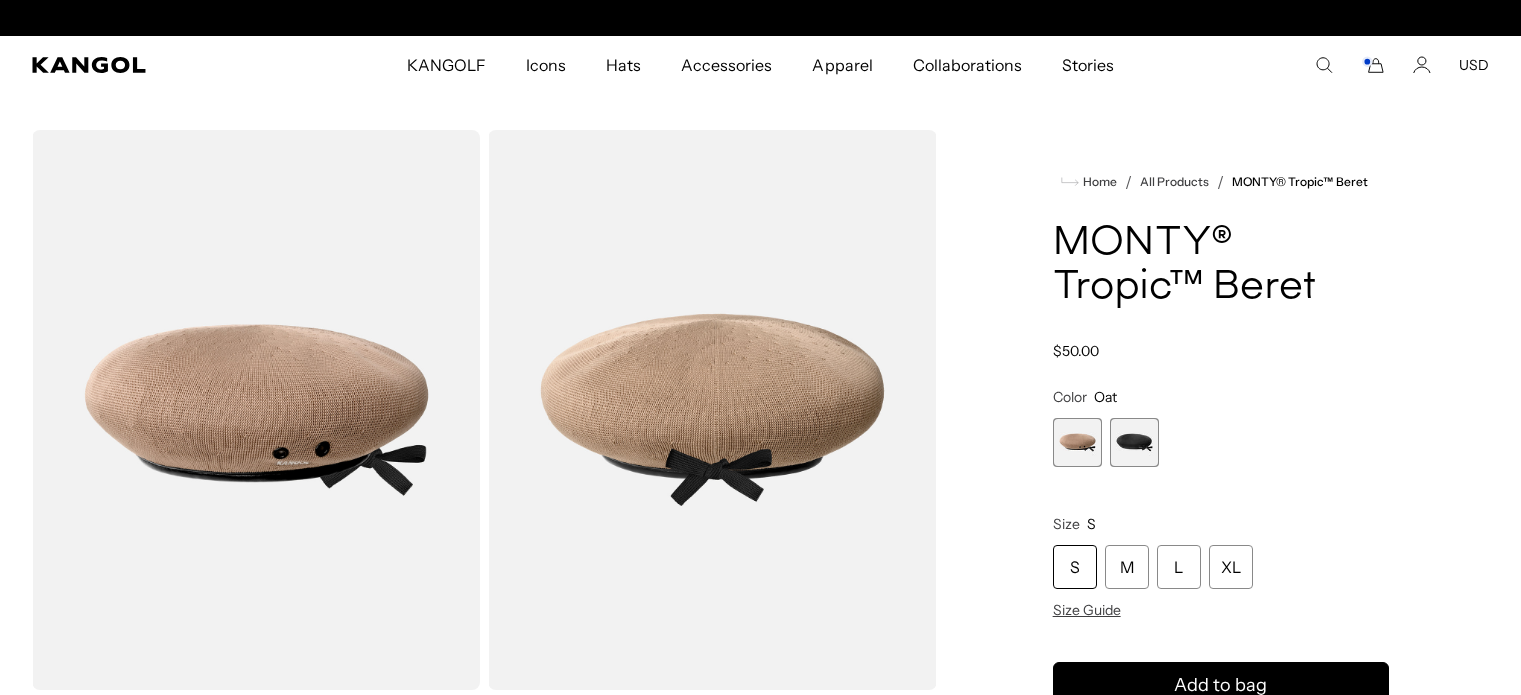 scroll, scrollTop: 0, scrollLeft: 0, axis: both 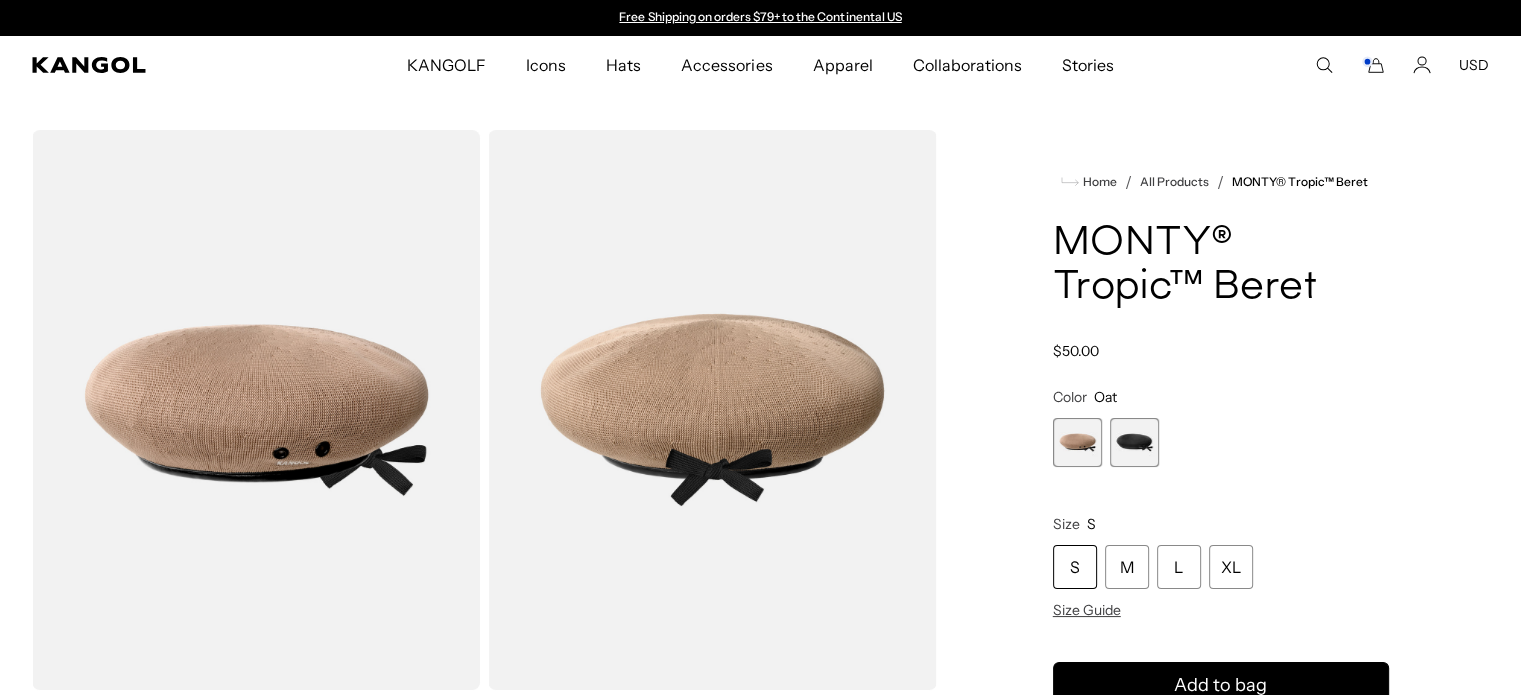 click at bounding box center [1134, 442] 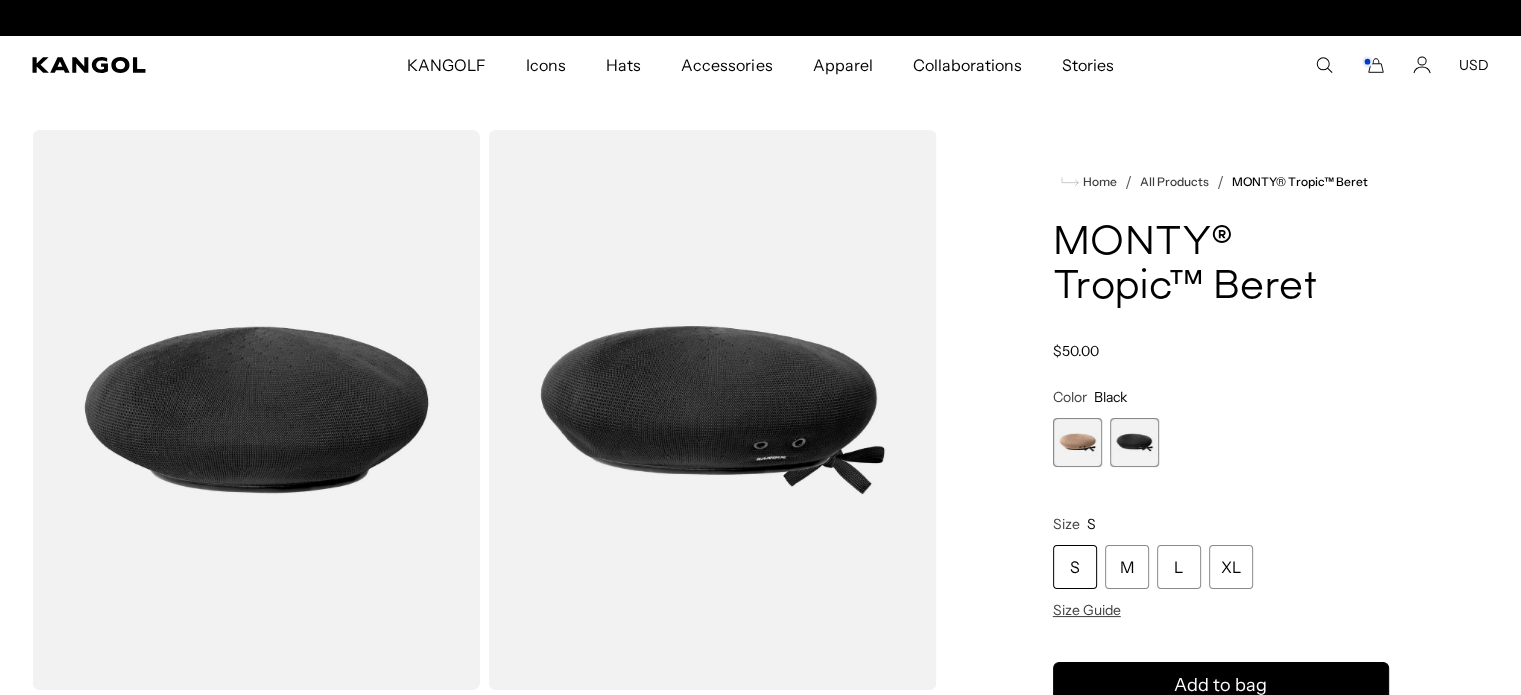 scroll, scrollTop: 0, scrollLeft: 412, axis: horizontal 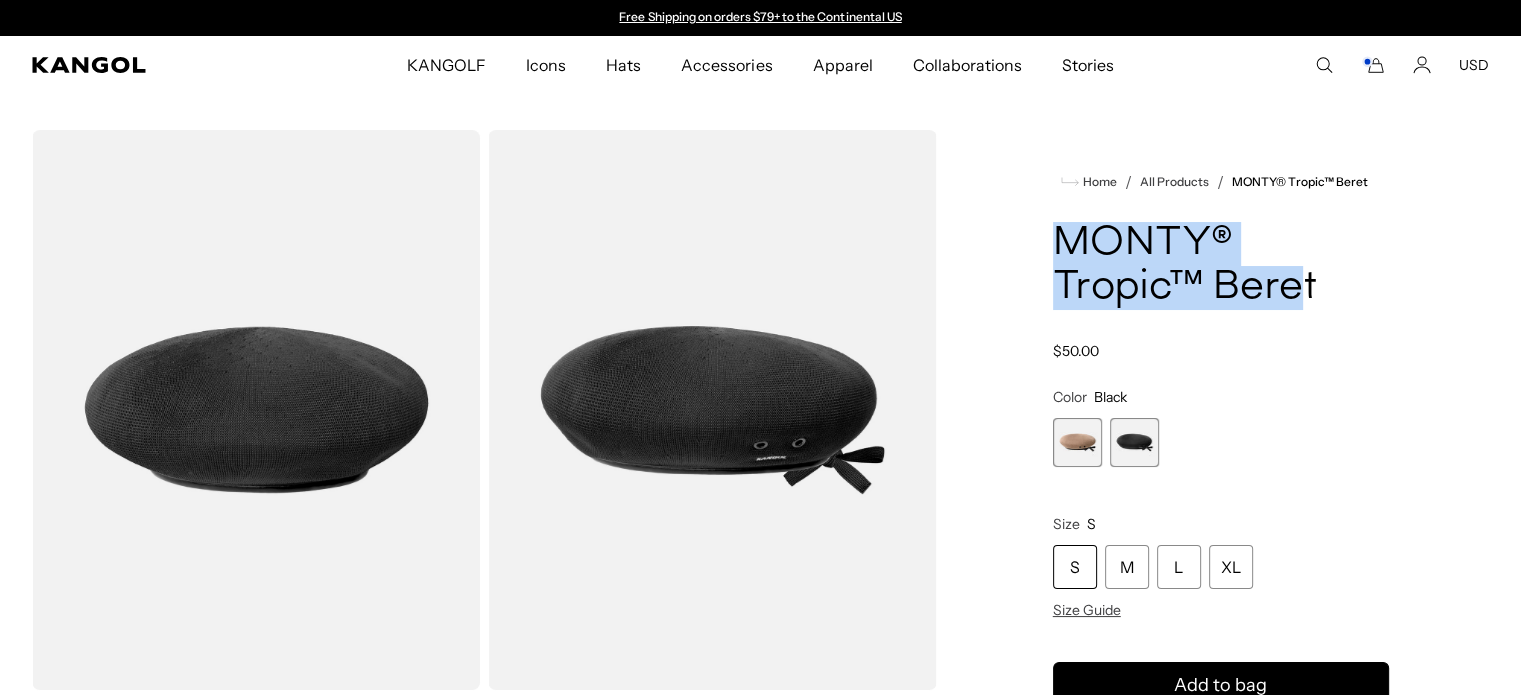 drag, startPoint x: 1068, startPoint y: 238, endPoint x: 1357, endPoint y: 339, distance: 306.1405 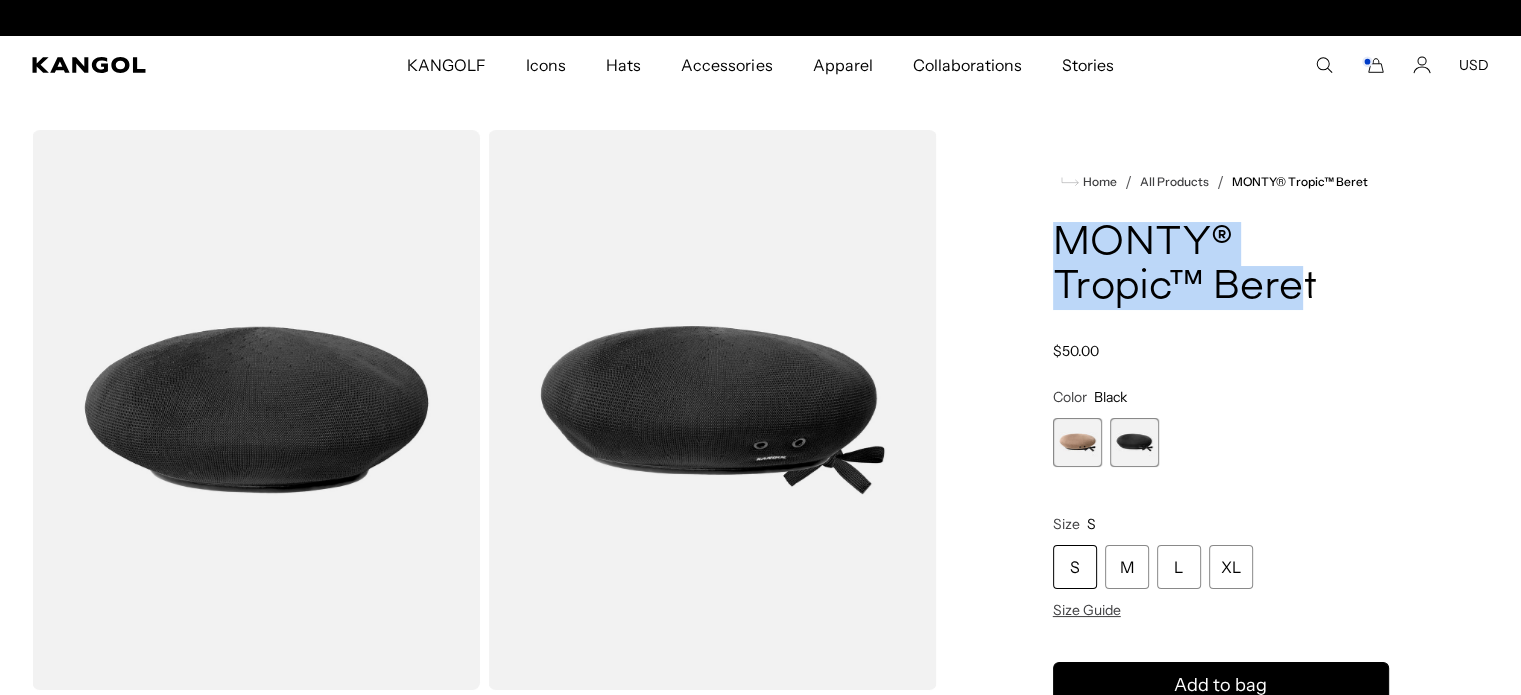 scroll, scrollTop: 0, scrollLeft: 412, axis: horizontal 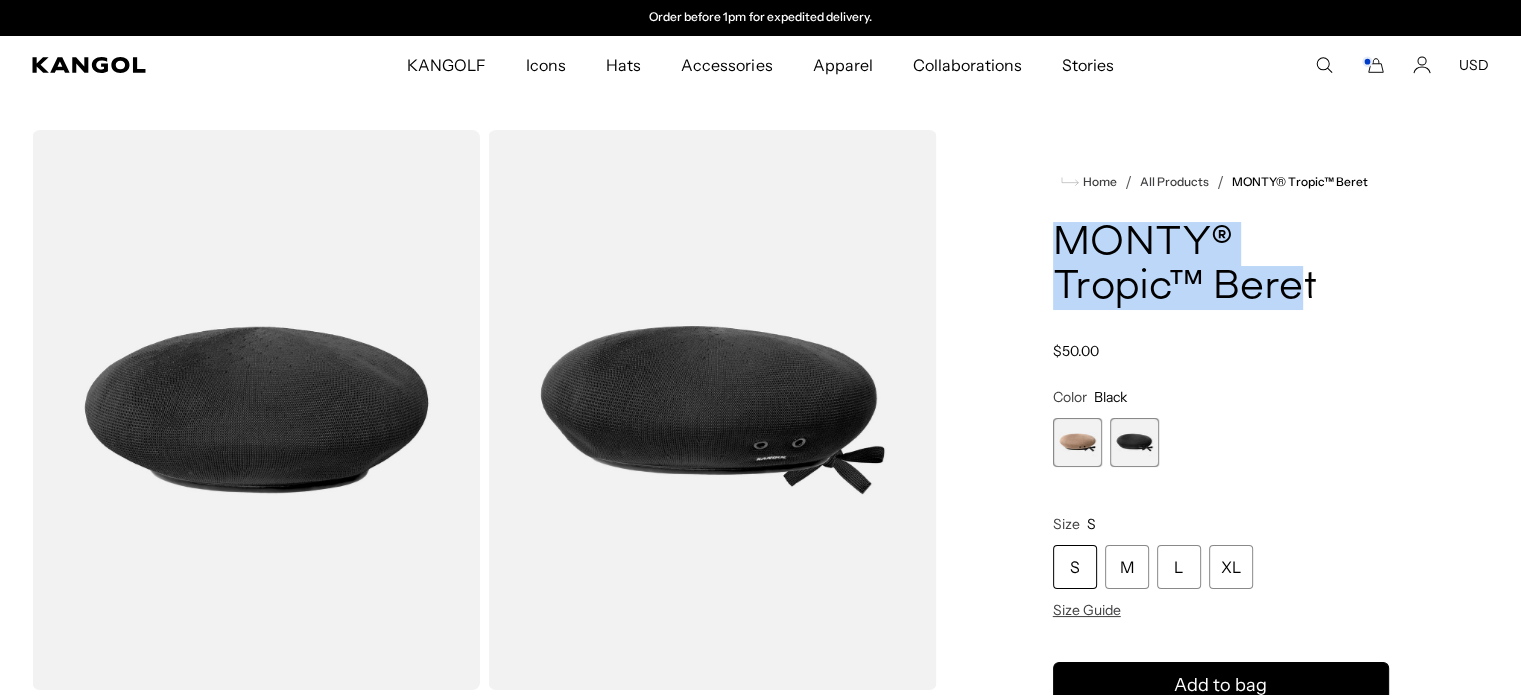 click at bounding box center [256, 410] 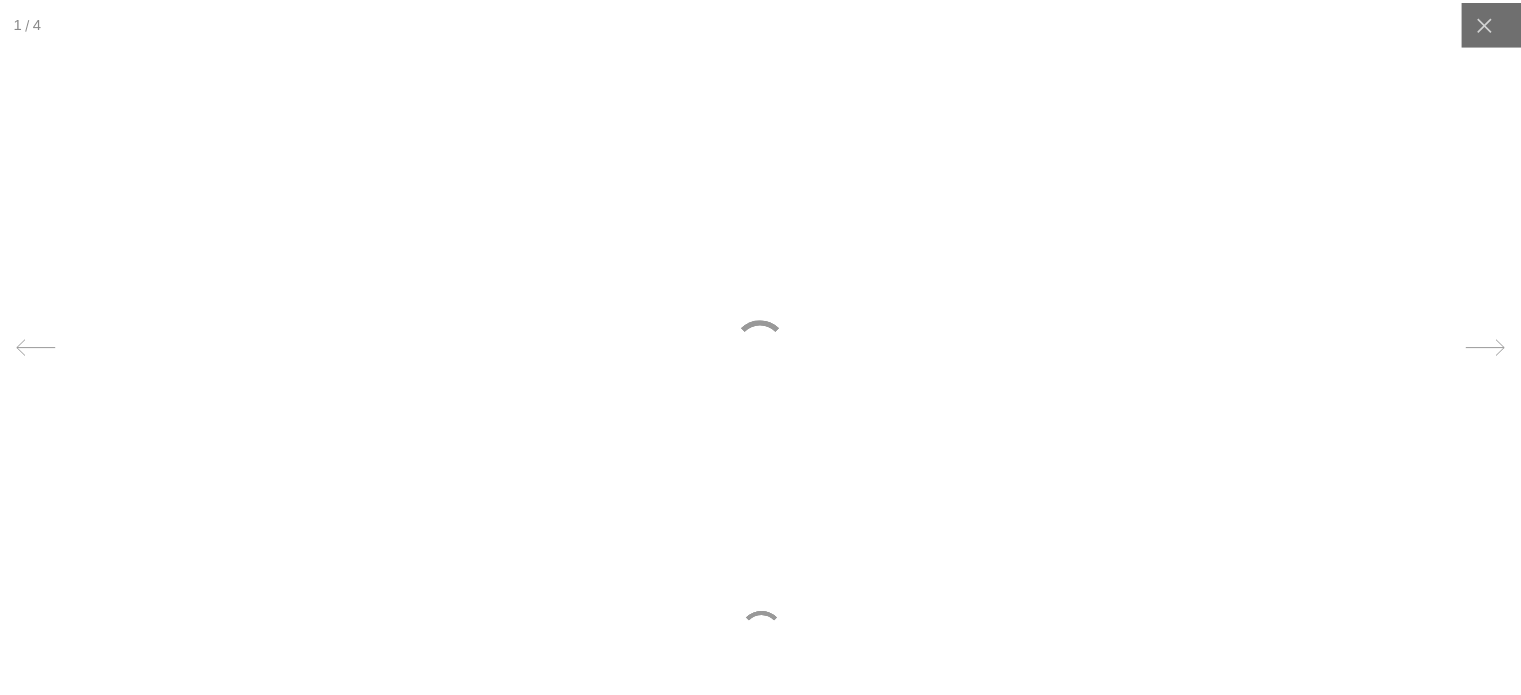 scroll, scrollTop: 0, scrollLeft: 0, axis: both 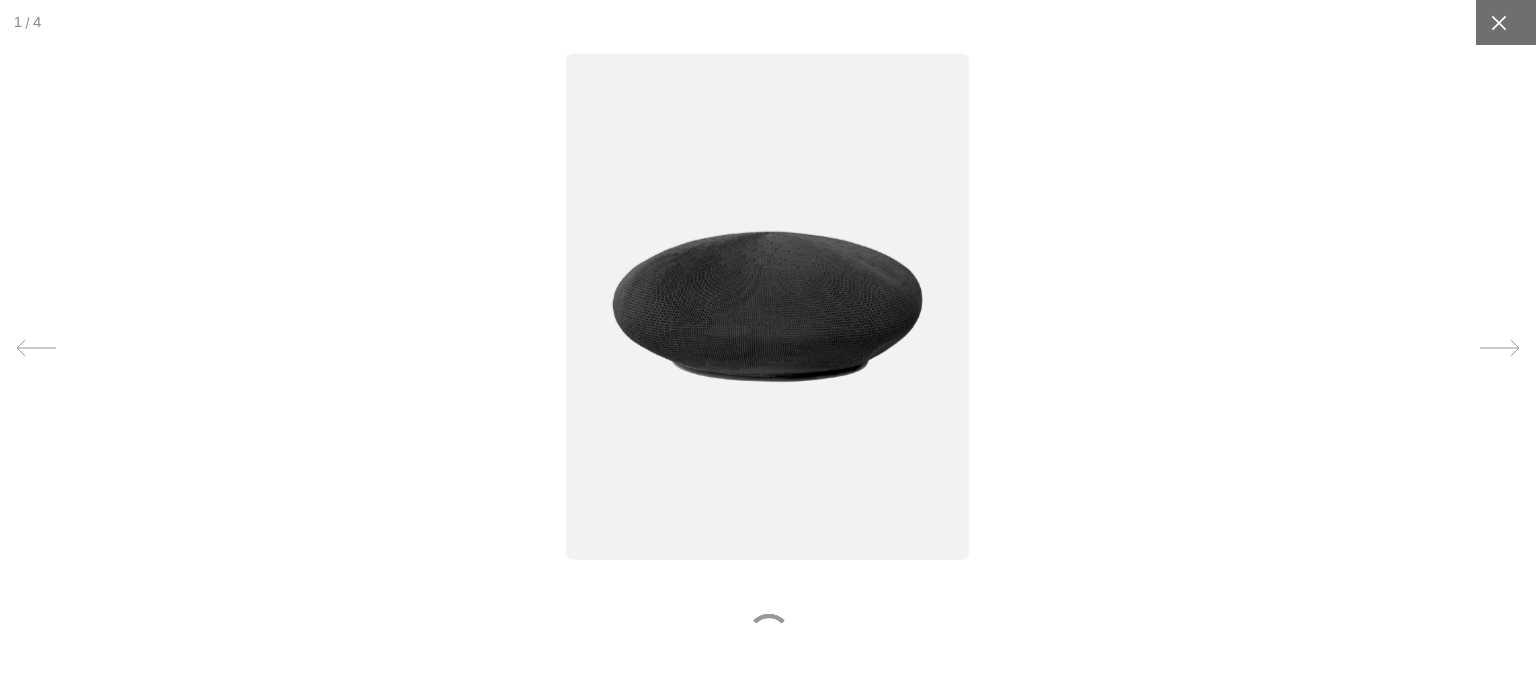 click at bounding box center [1498, 22] 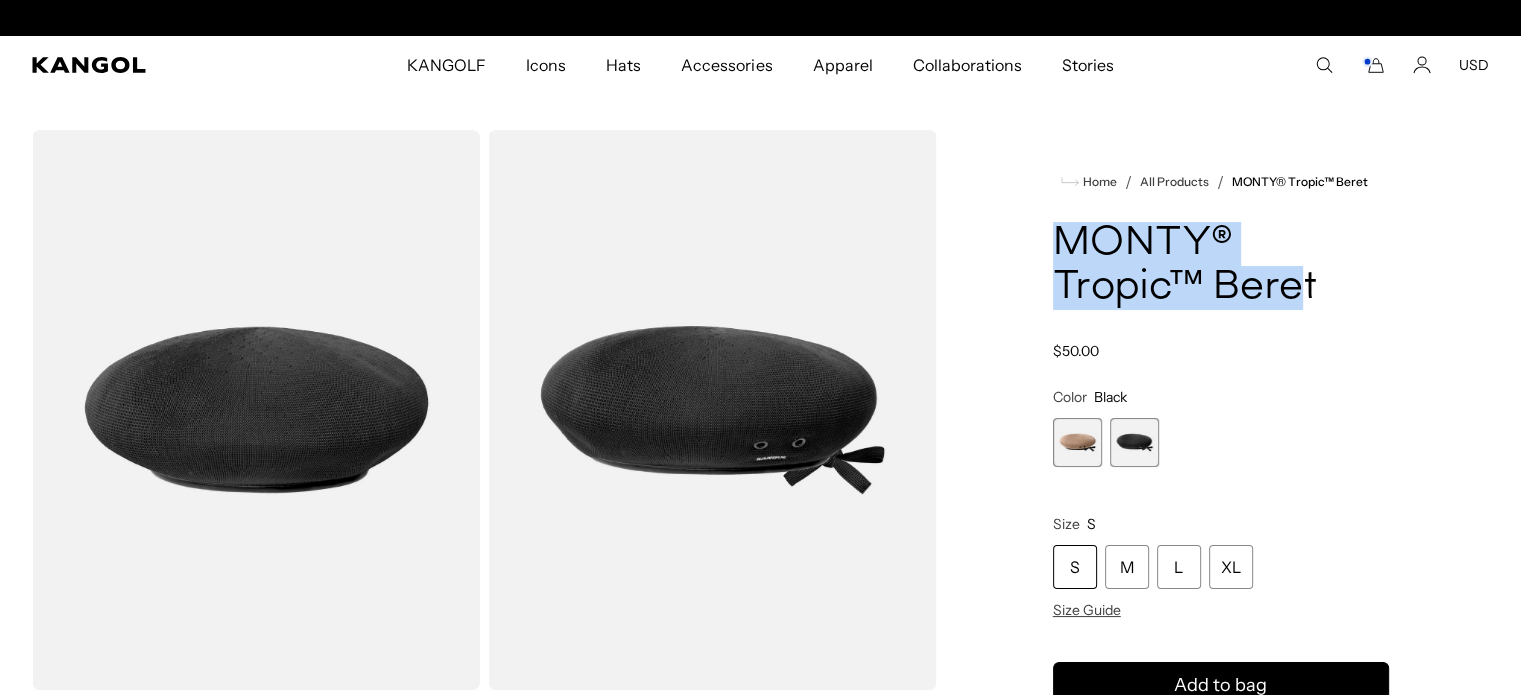 scroll, scrollTop: 0, scrollLeft: 412, axis: horizontal 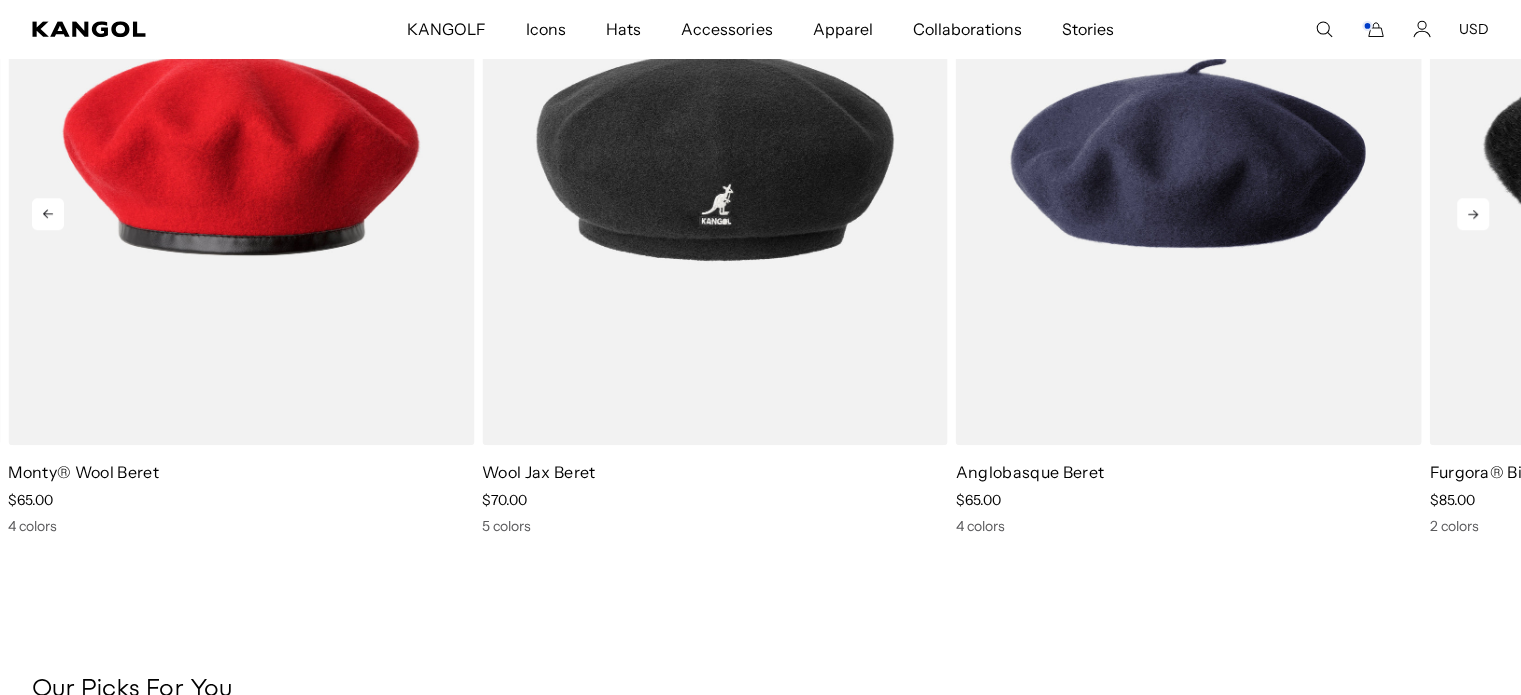 click 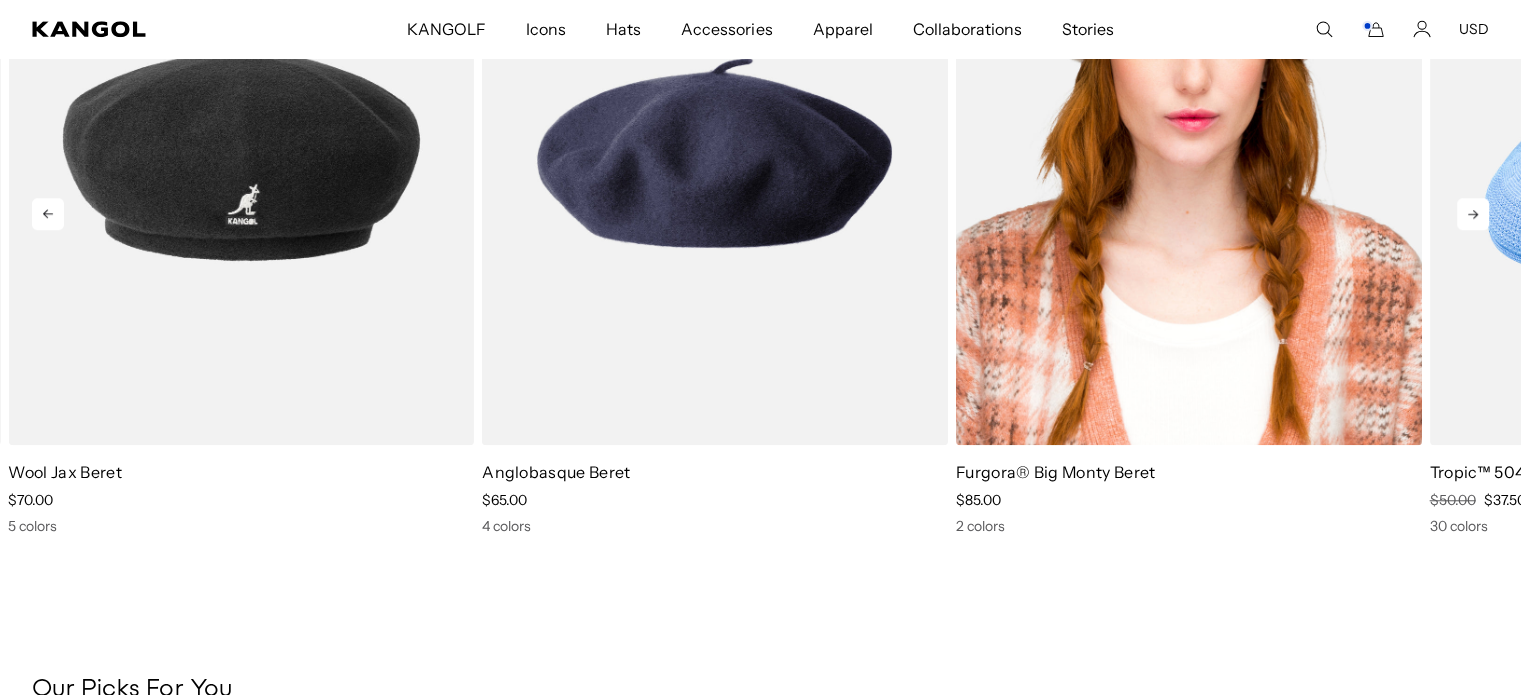 scroll, scrollTop: 0, scrollLeft: 412, axis: horizontal 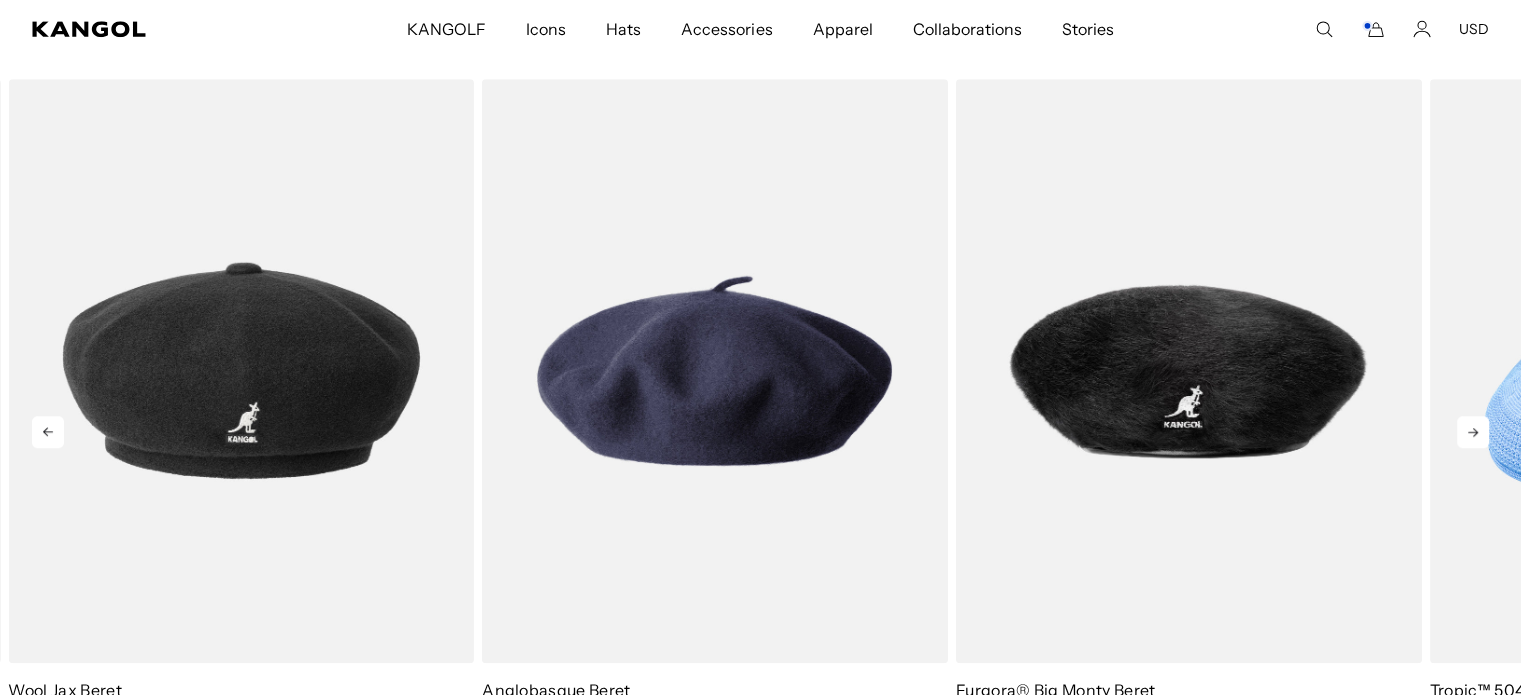 click 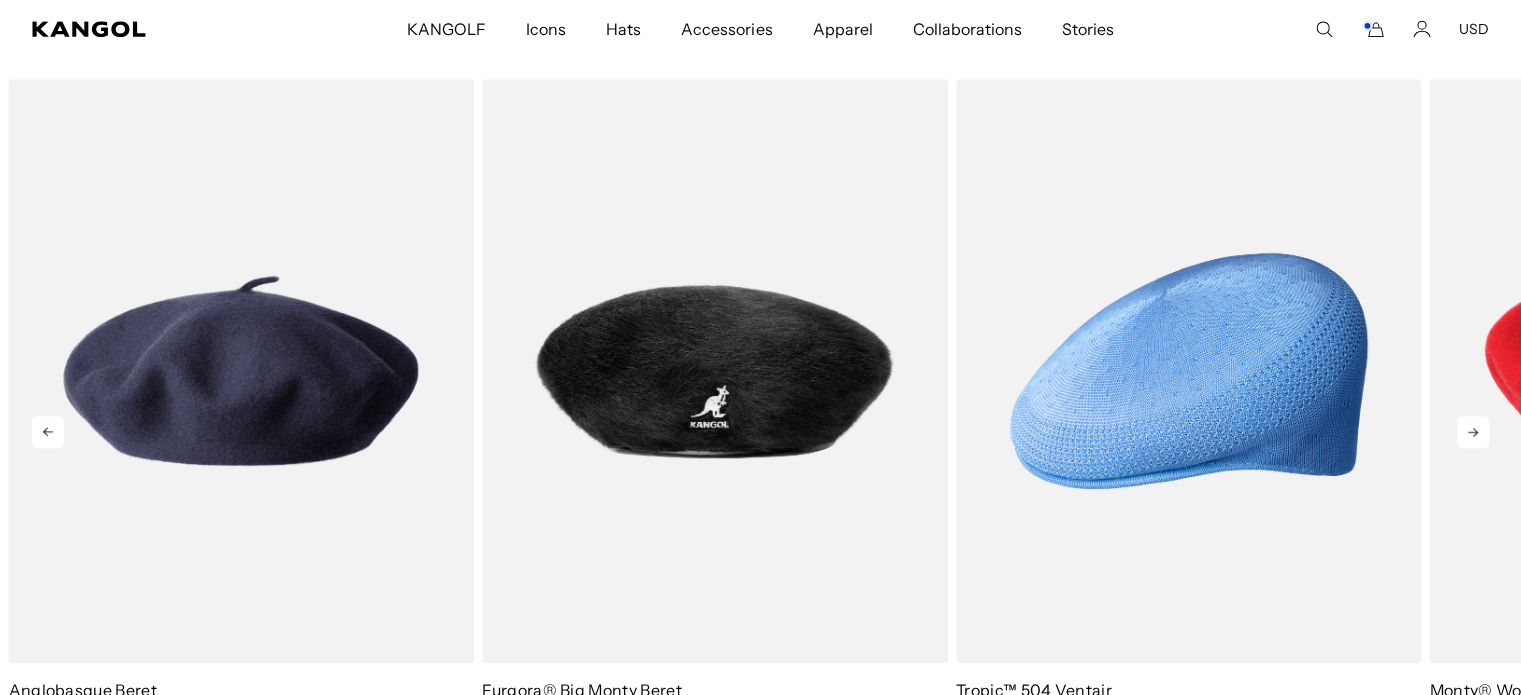 click 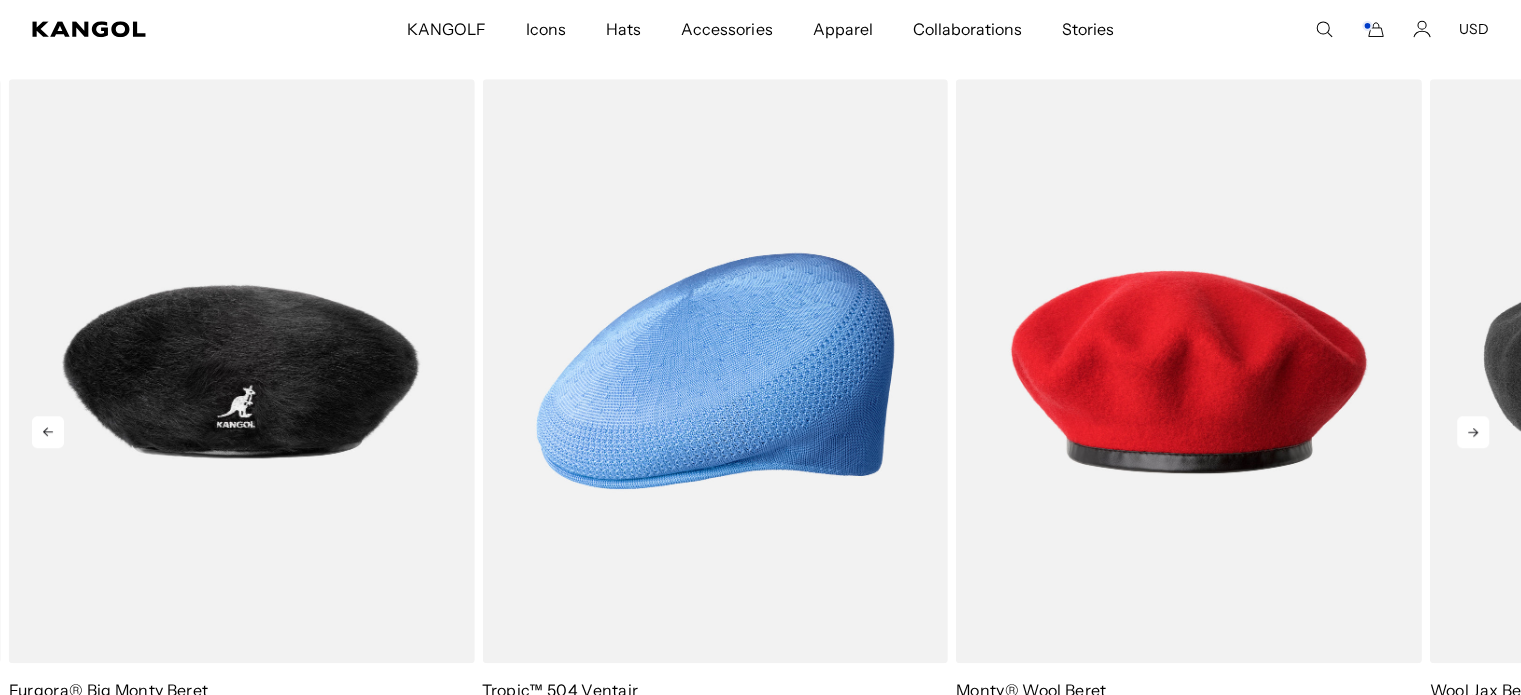 click 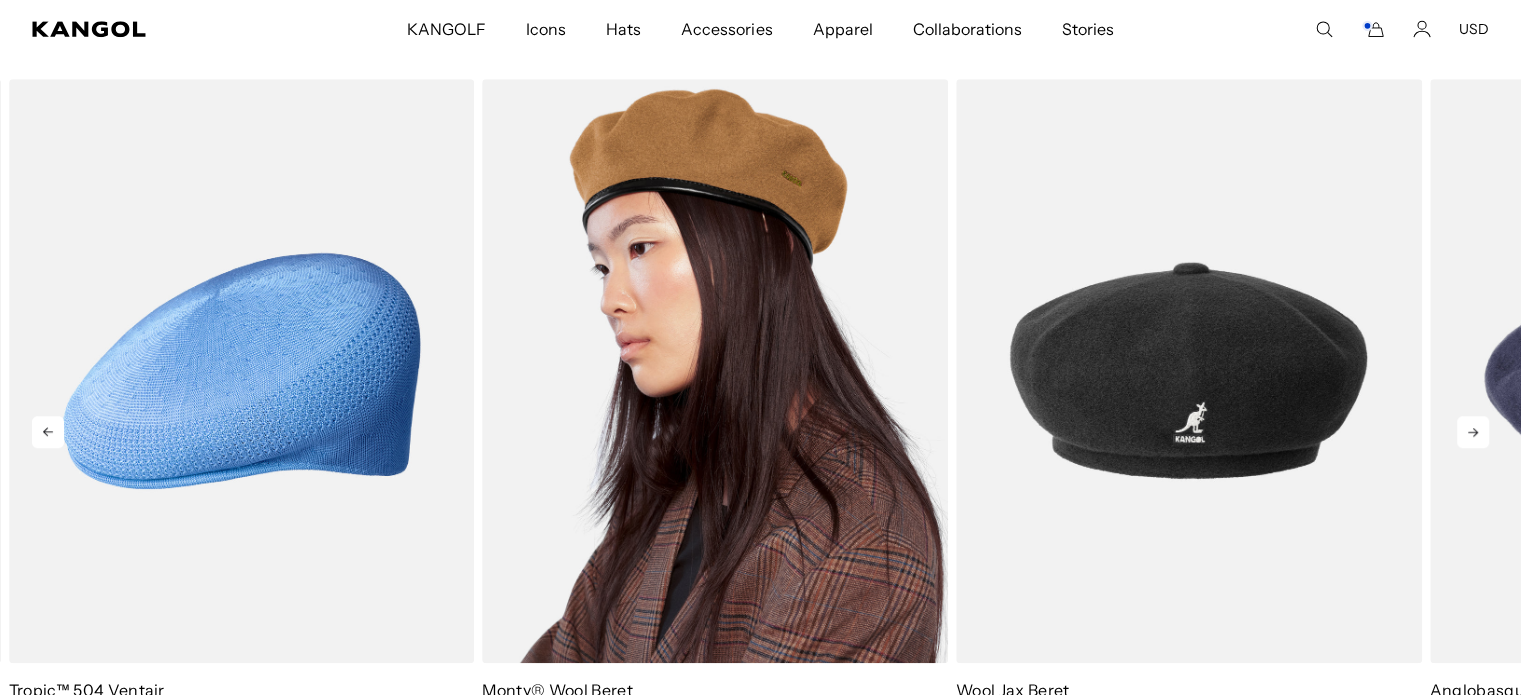 scroll, scrollTop: 0, scrollLeft: 0, axis: both 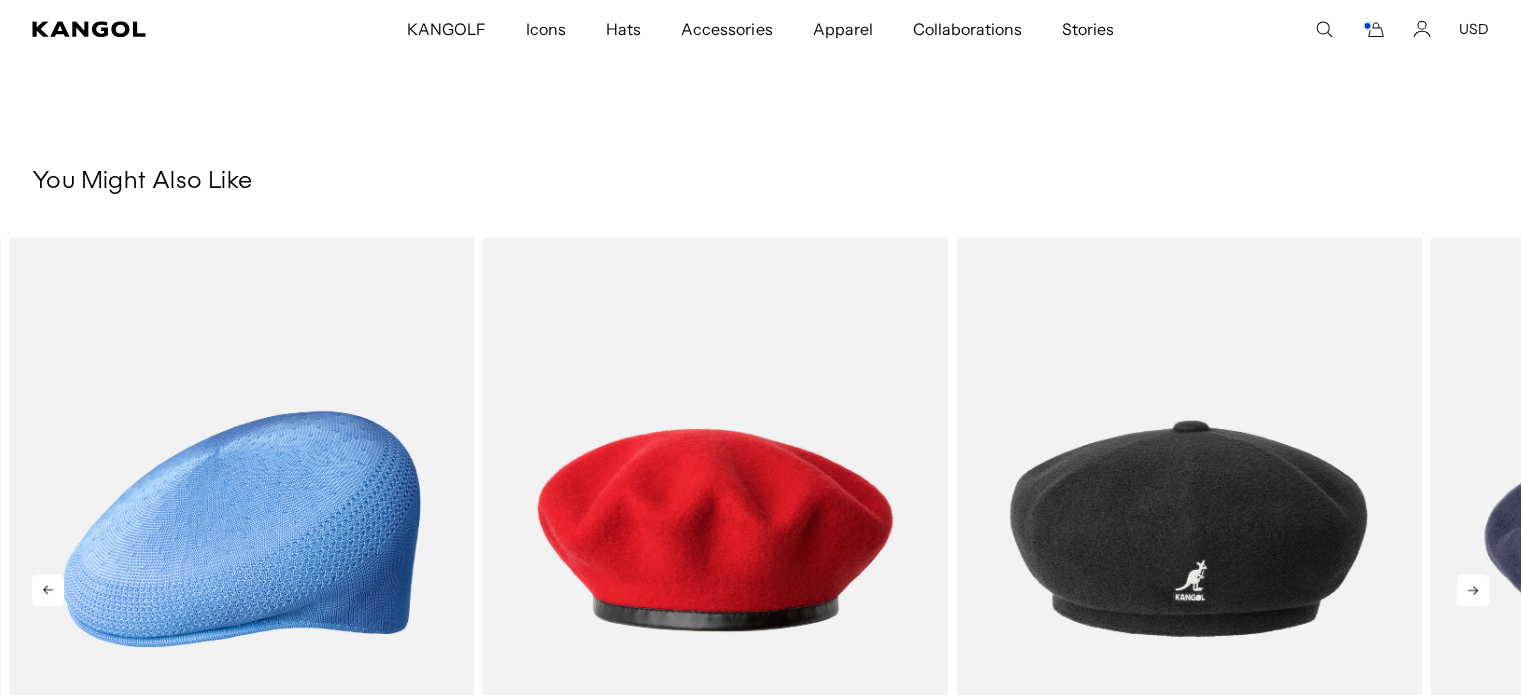 click 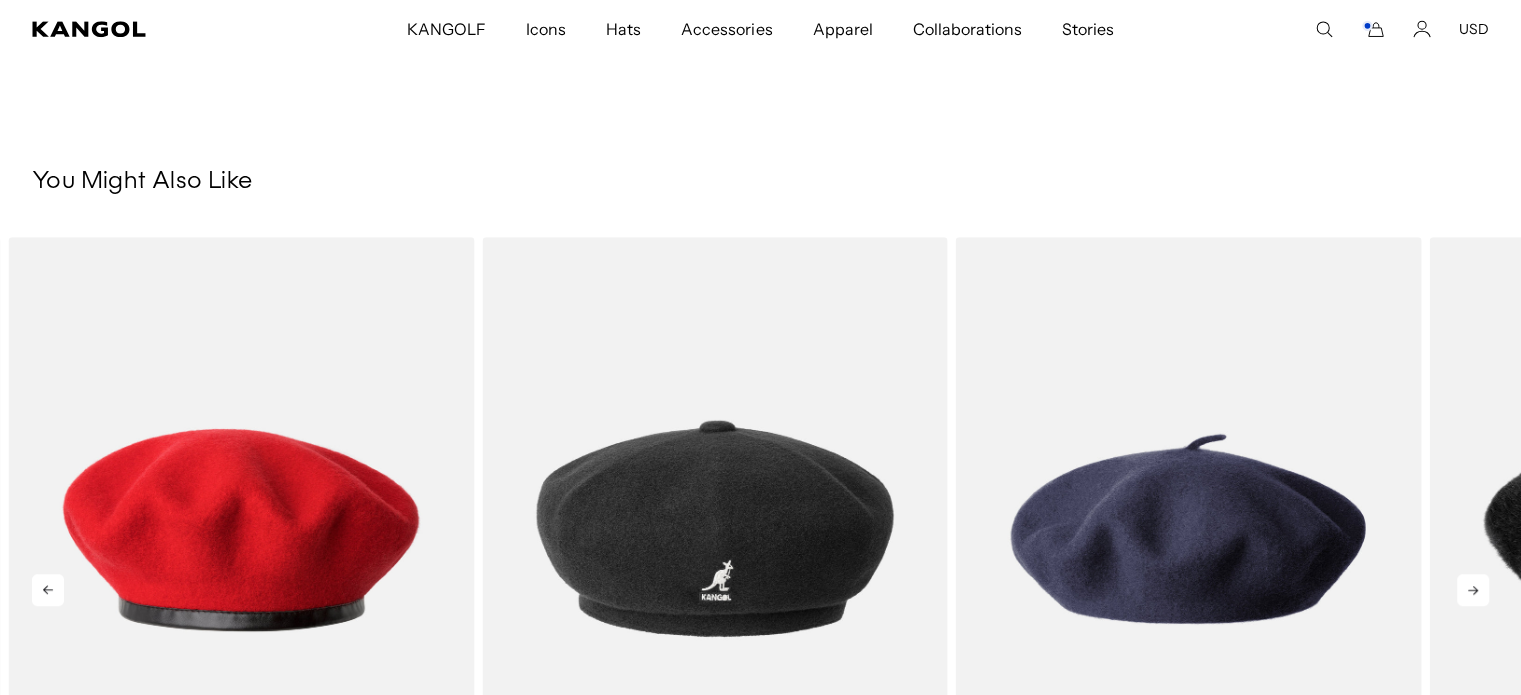 scroll, scrollTop: 0, scrollLeft: 0, axis: both 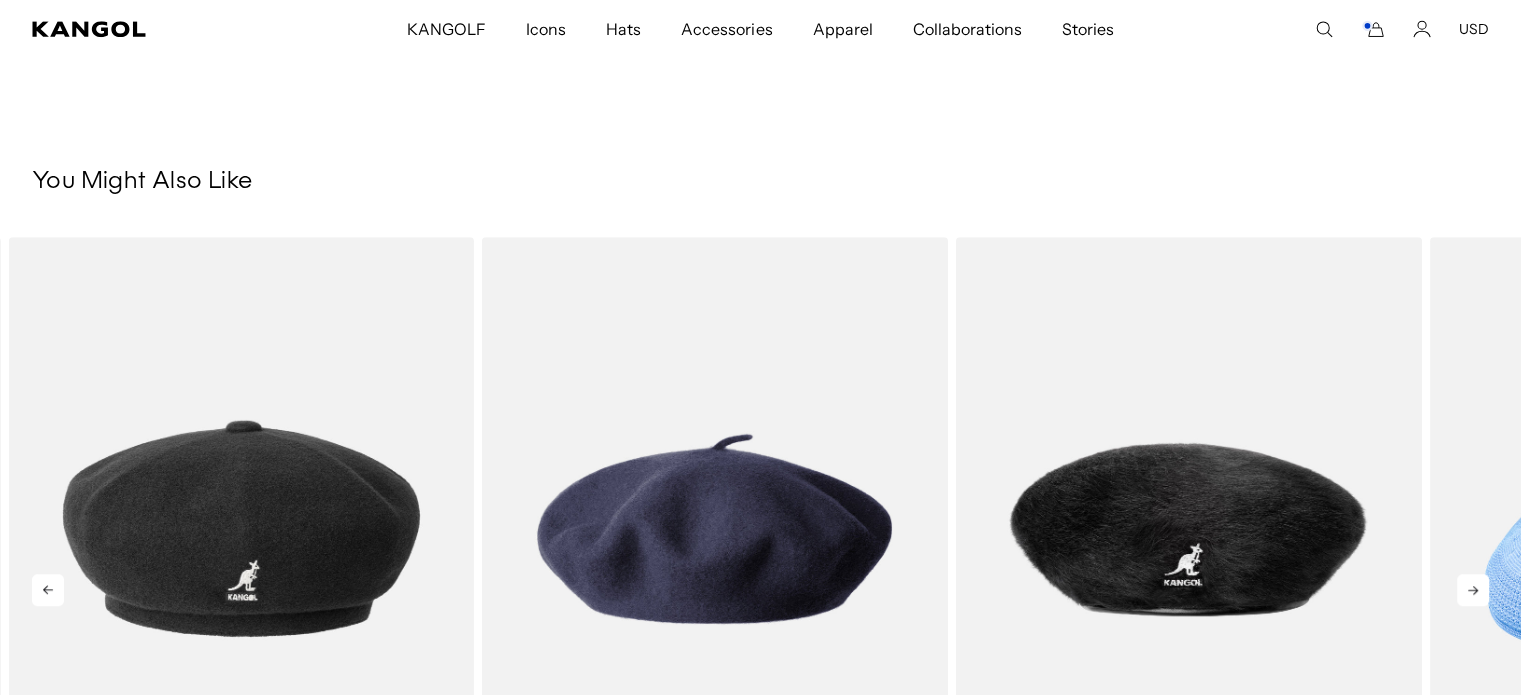 click 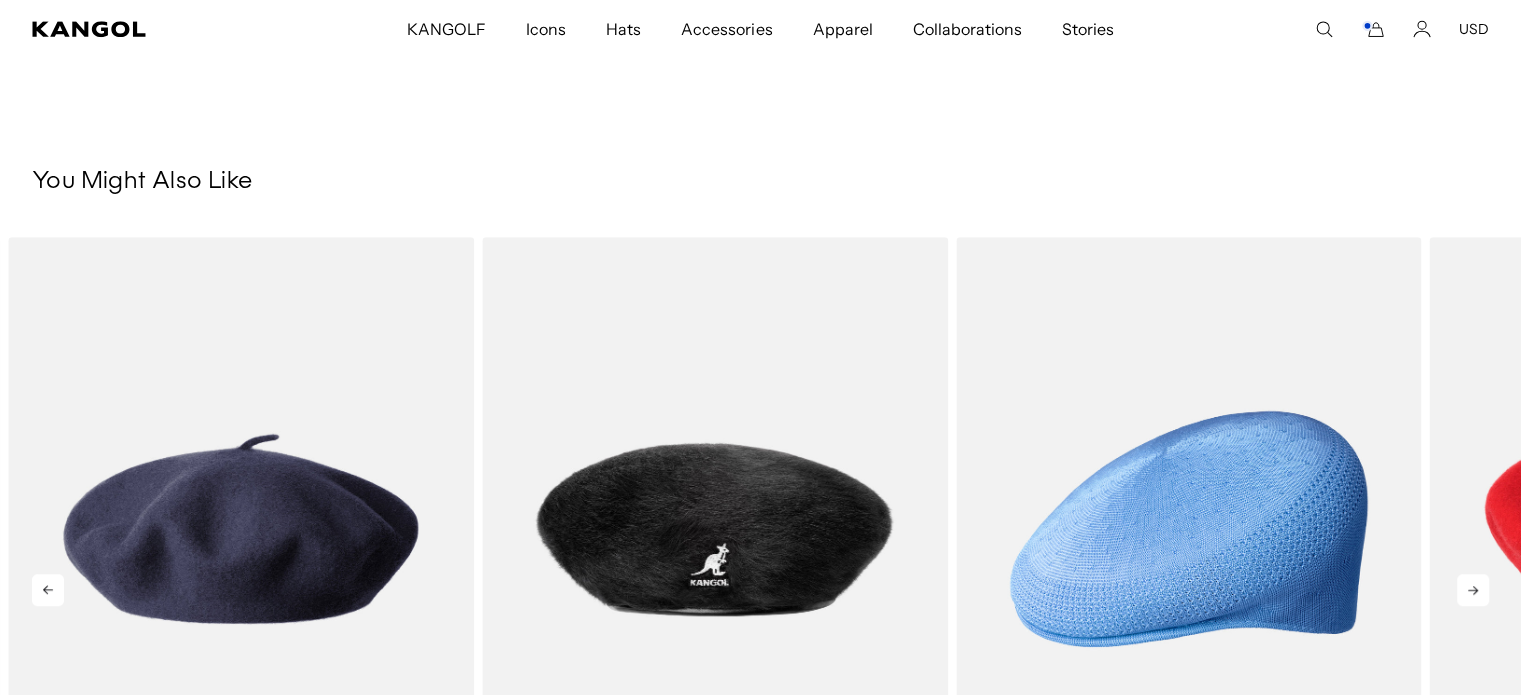 click 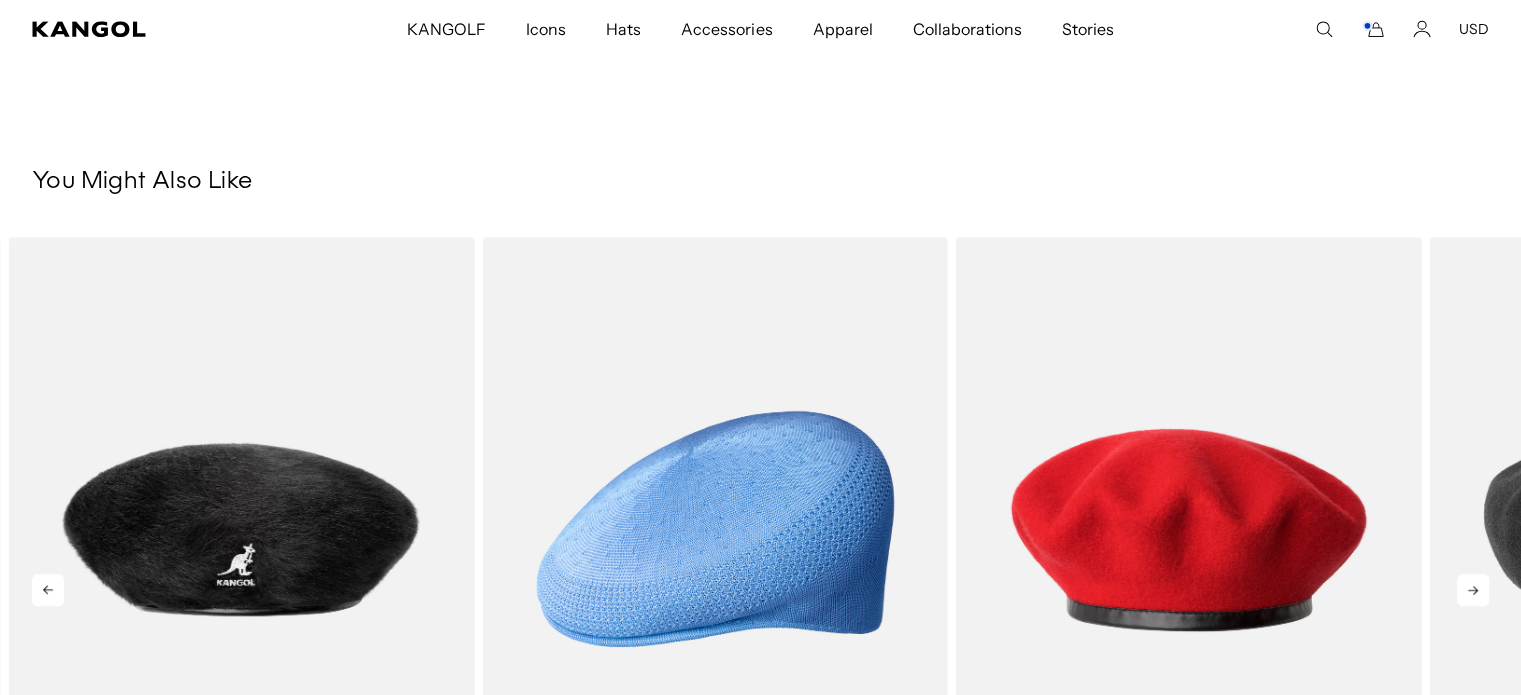 scroll, scrollTop: 0, scrollLeft: 412, axis: horizontal 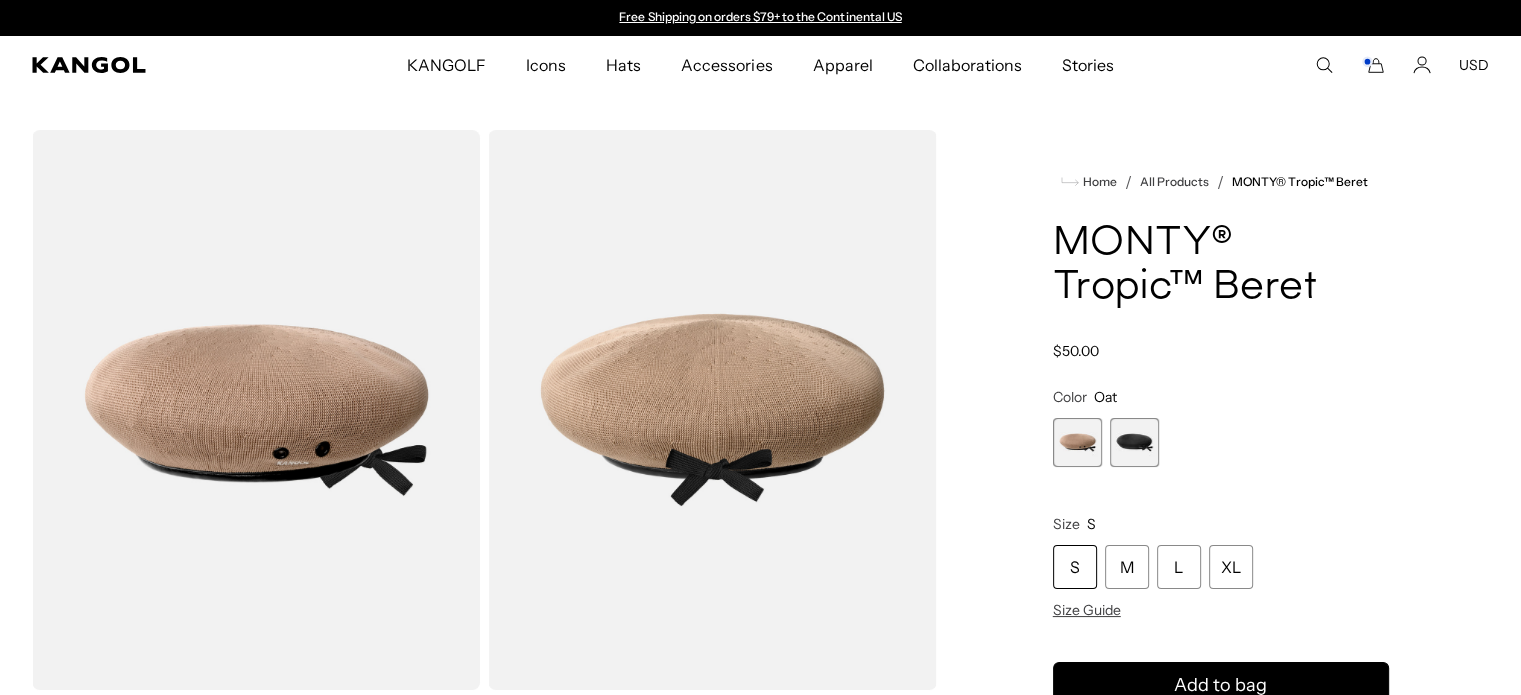 click at bounding box center (1134, 442) 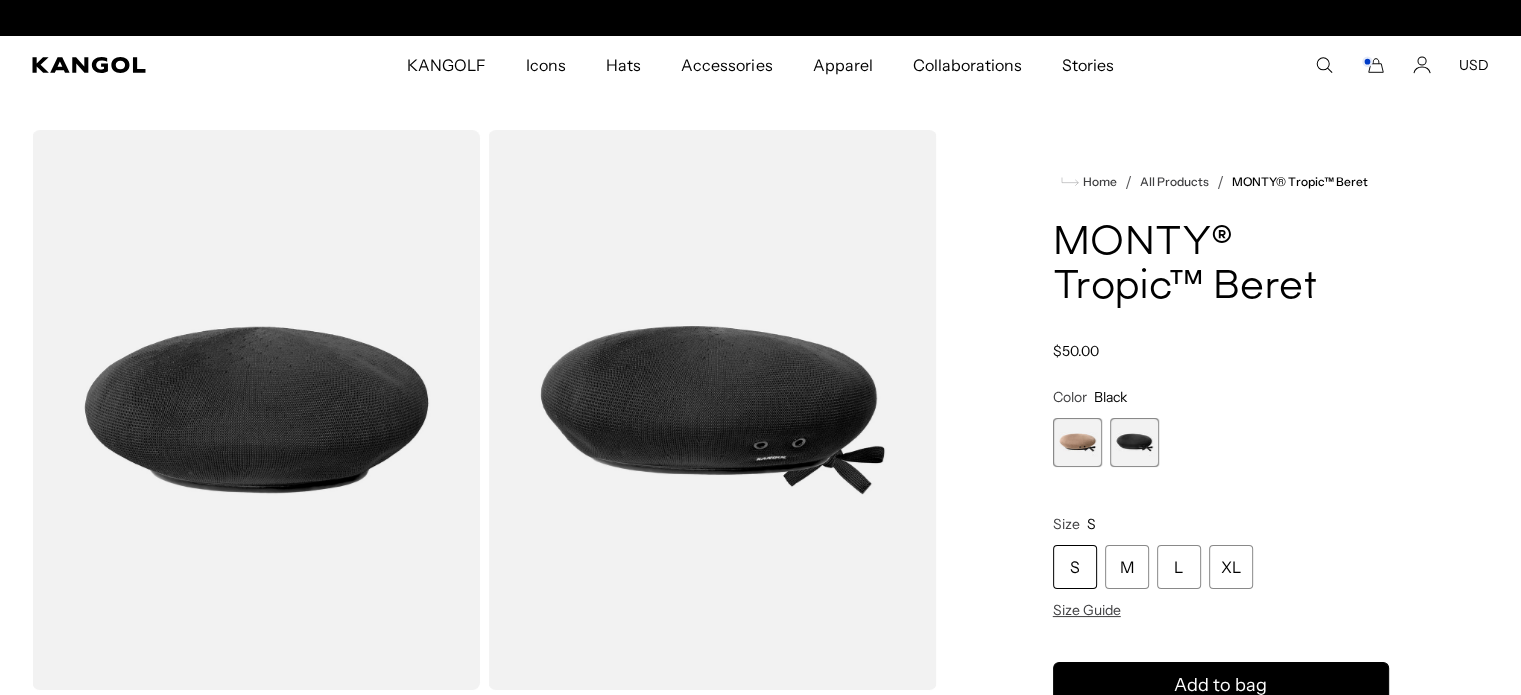scroll, scrollTop: 0, scrollLeft: 412, axis: horizontal 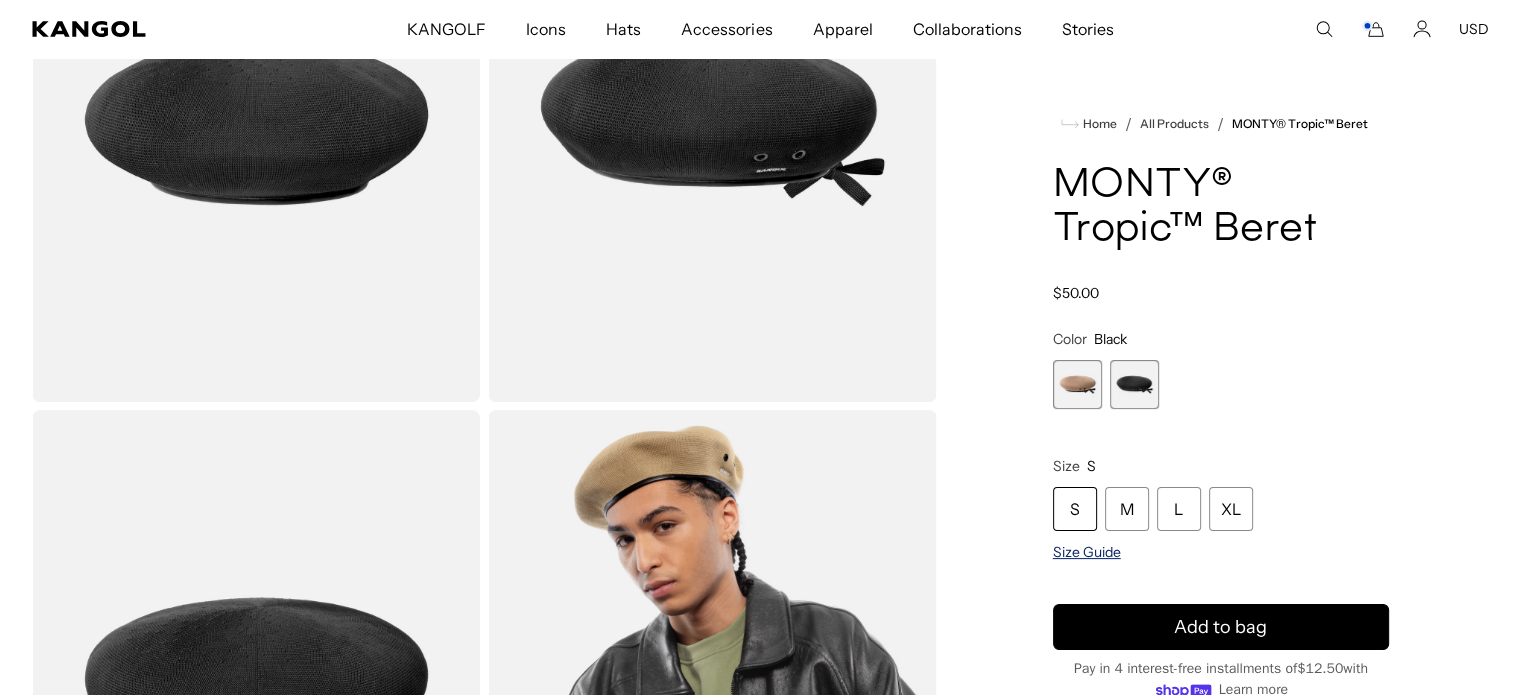 click on "Size Guide" at bounding box center (1087, 552) 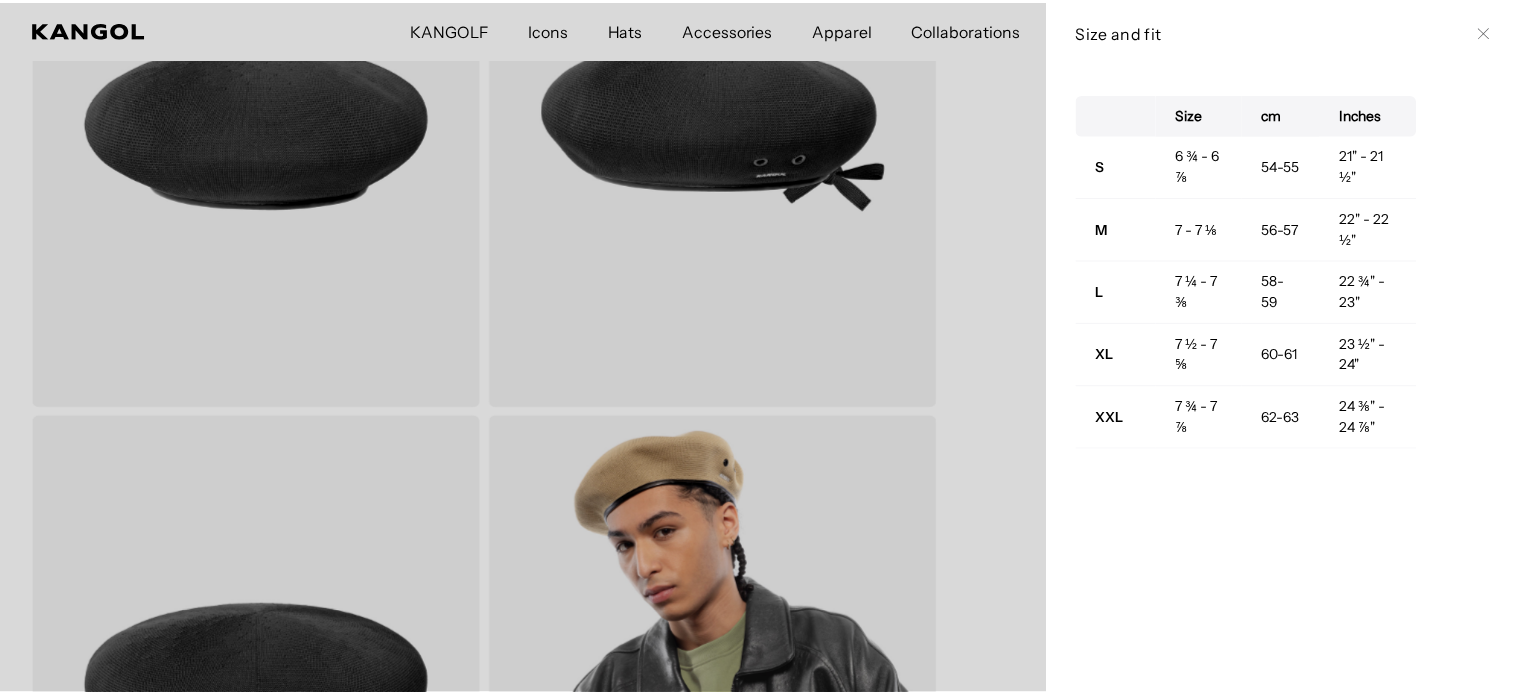 scroll, scrollTop: 0, scrollLeft: 412, axis: horizontal 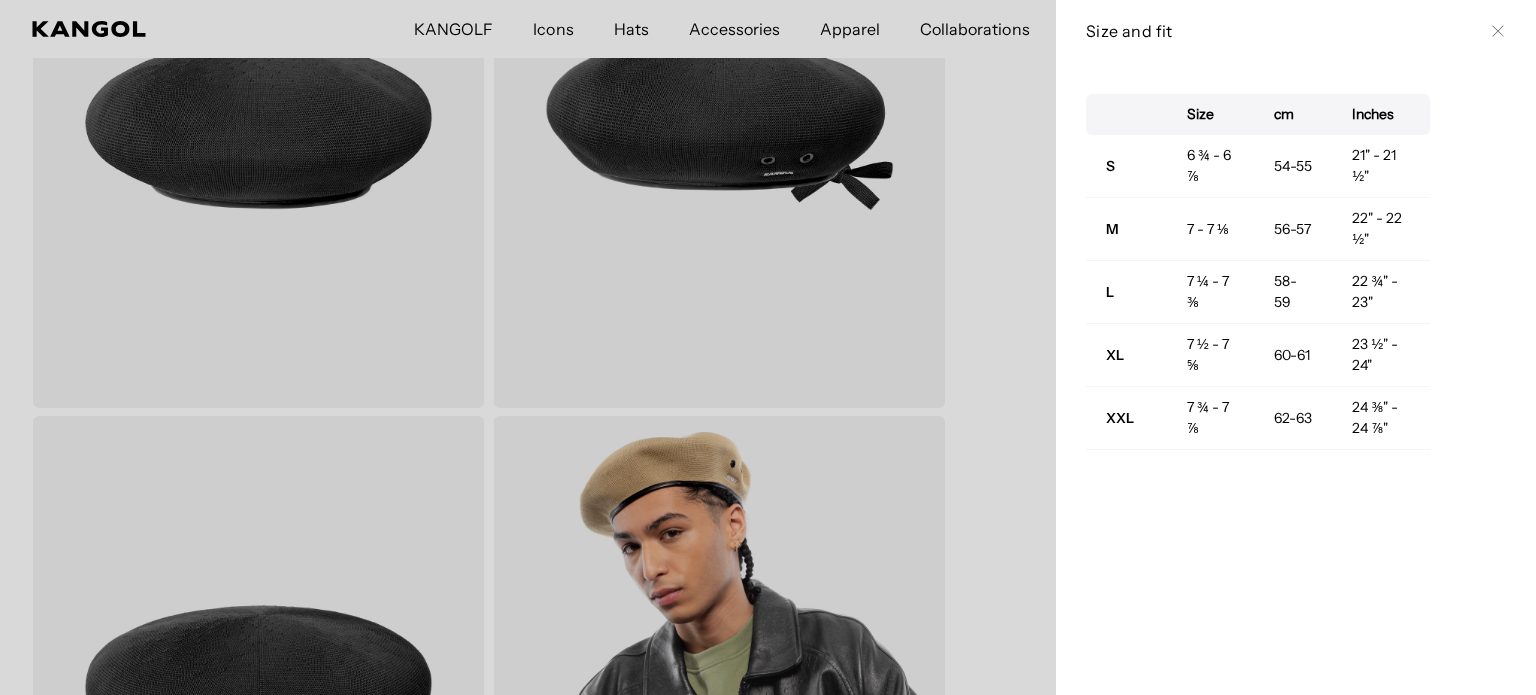 click at bounding box center [768, 347] 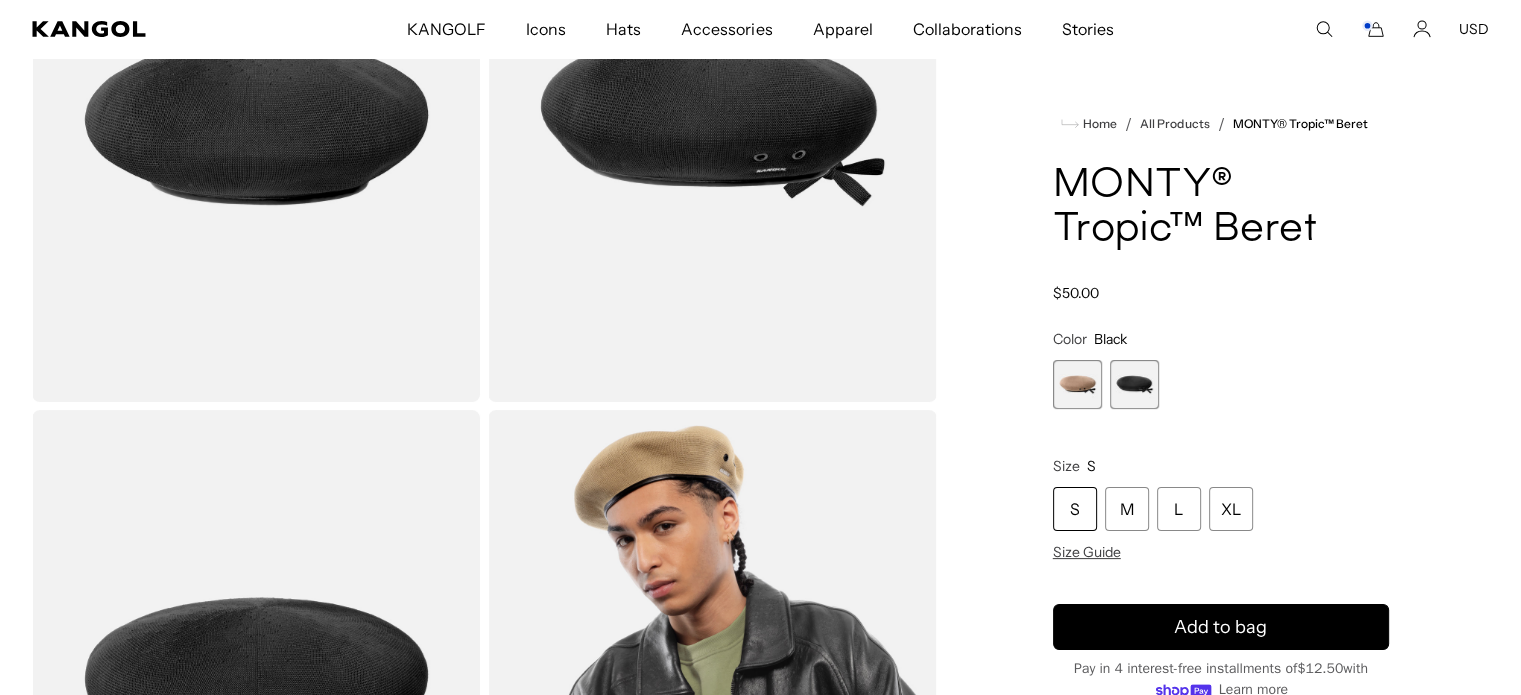 scroll, scrollTop: 0, scrollLeft: 0, axis: both 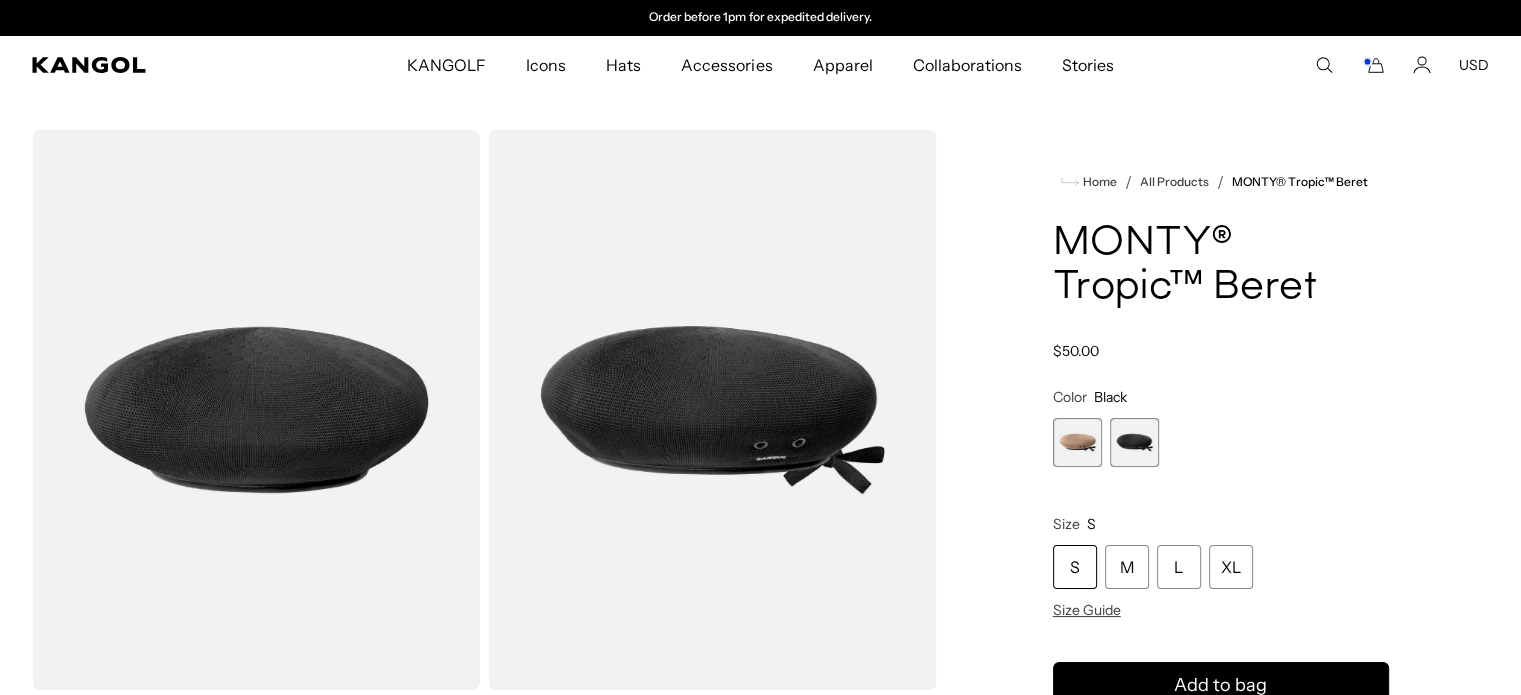 click 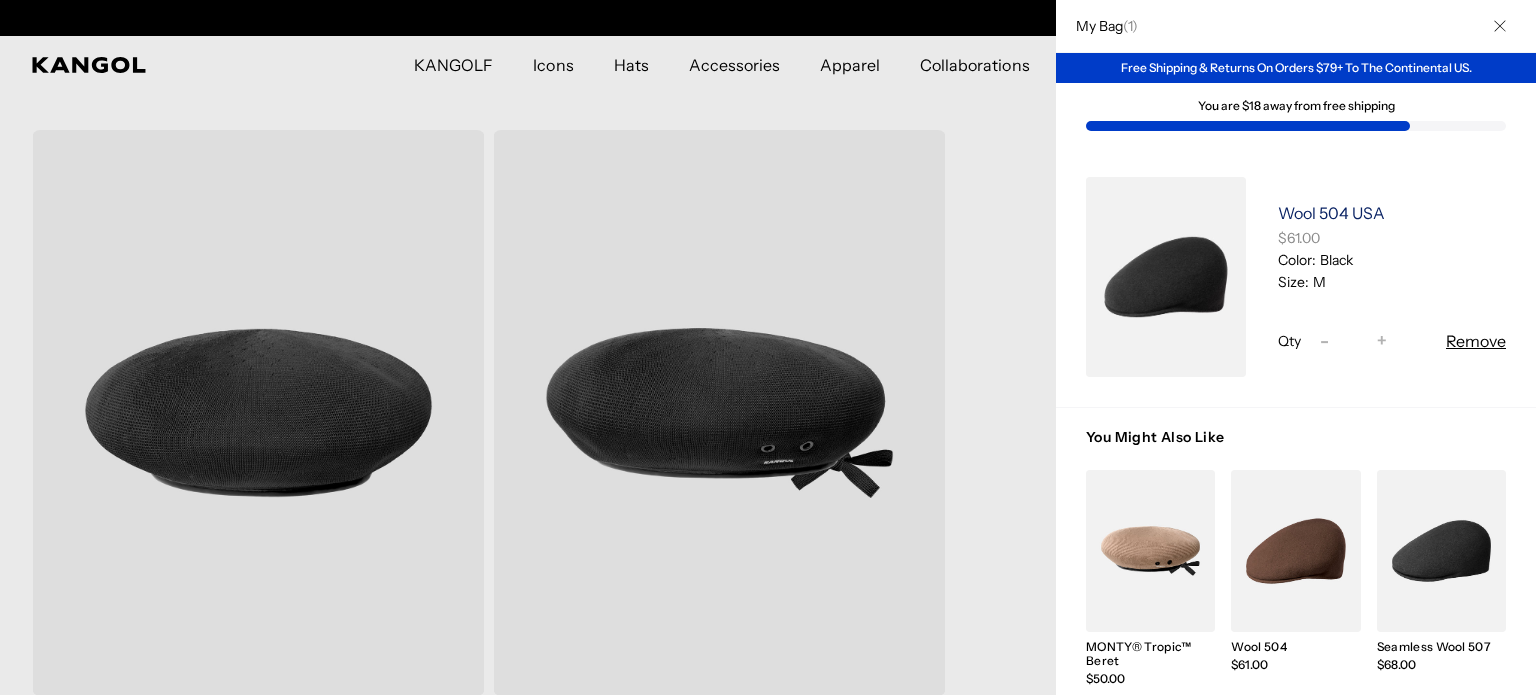 click on "Wool 504 USA" at bounding box center (1331, 213) 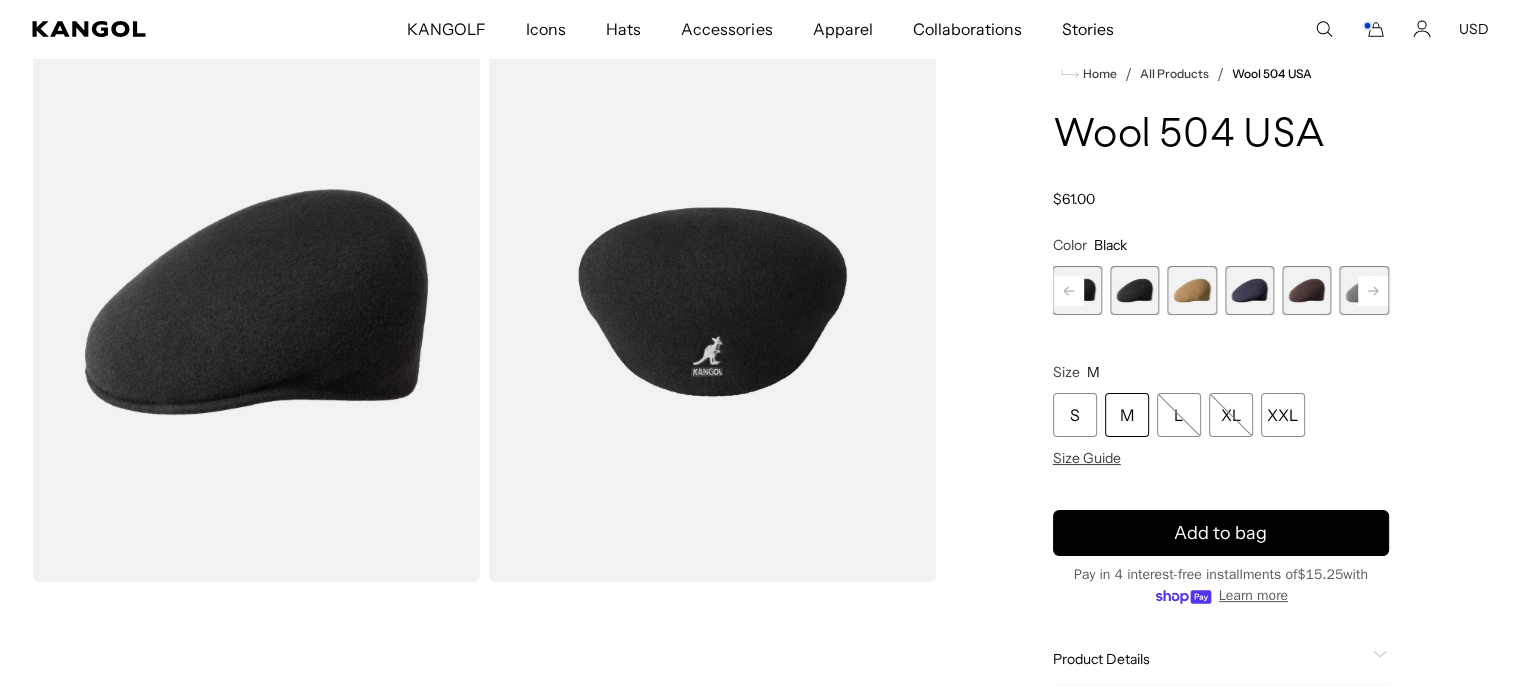 scroll, scrollTop: 0, scrollLeft: 0, axis: both 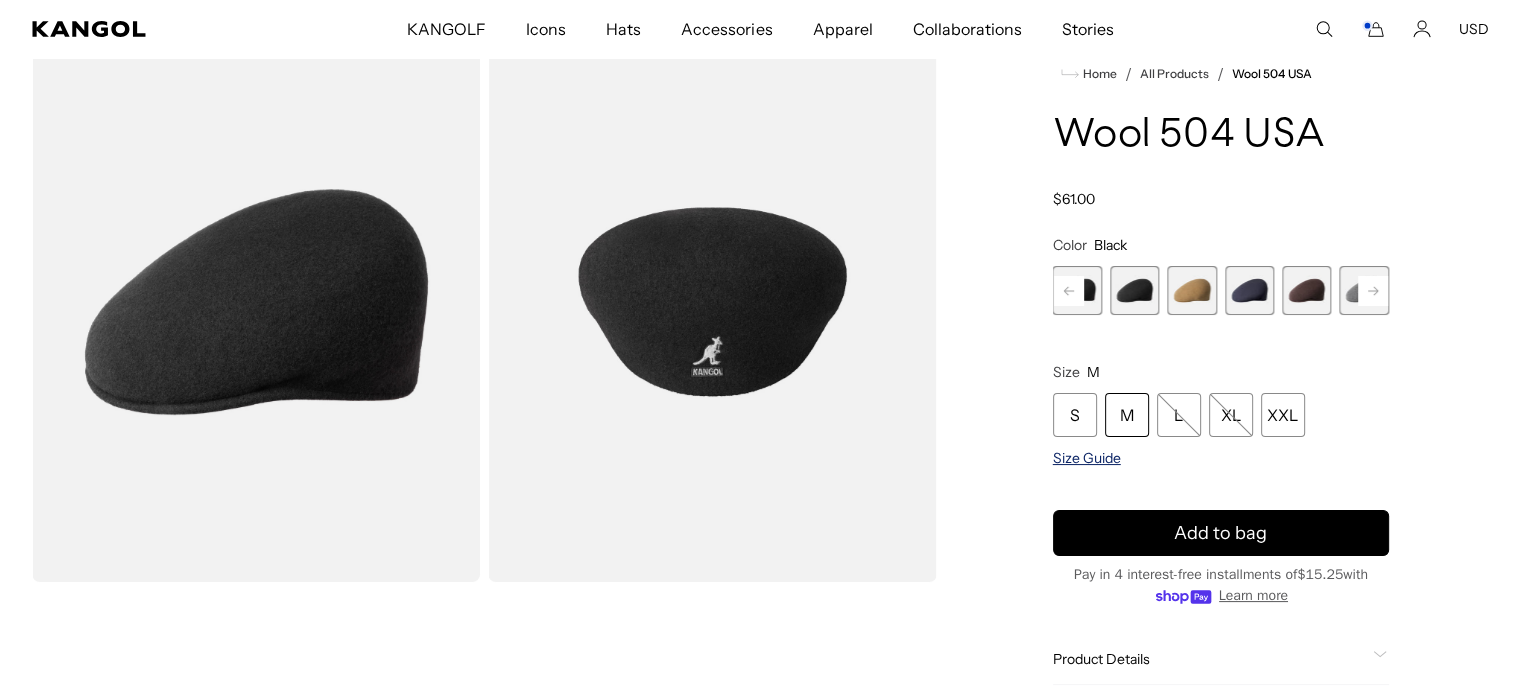 click on "Size Guide" at bounding box center (1087, 458) 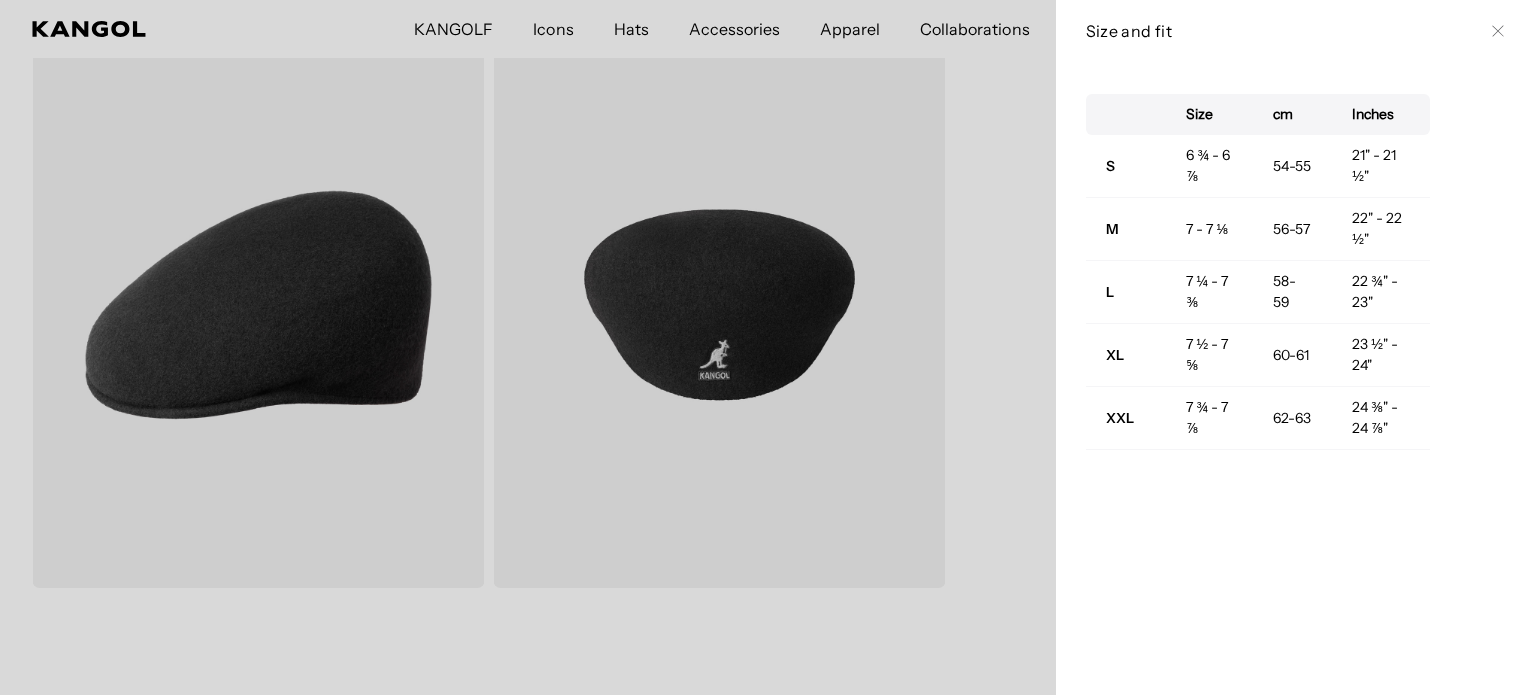 click at bounding box center (768, 347) 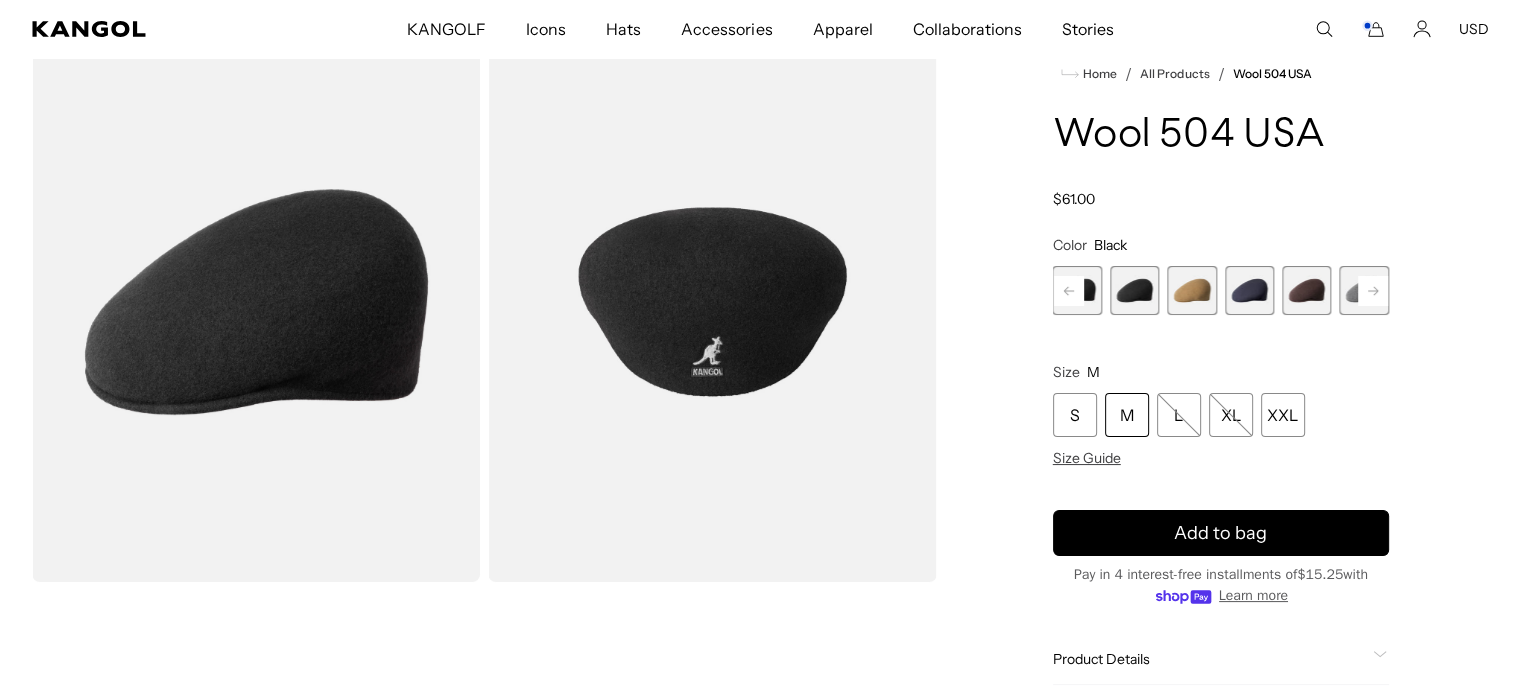 scroll, scrollTop: 0, scrollLeft: 0, axis: both 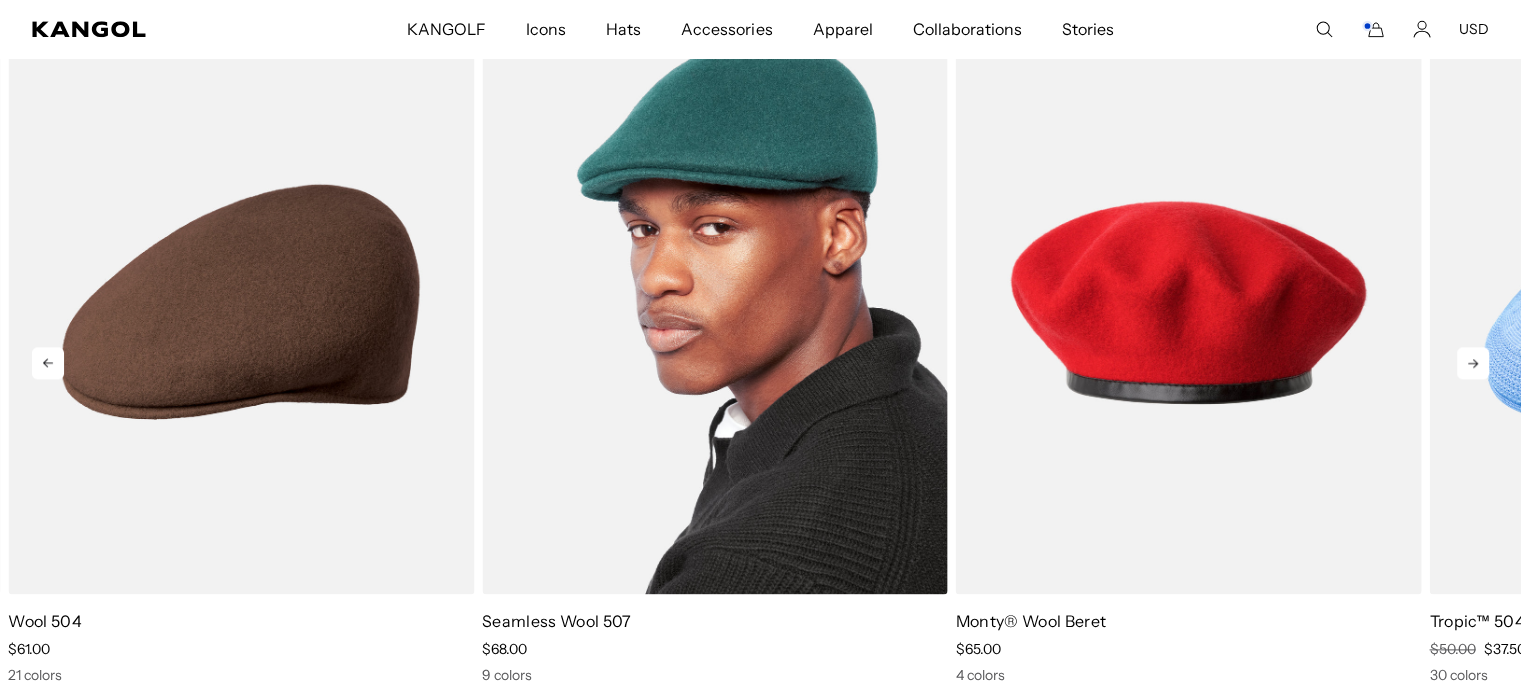click at bounding box center (715, 301) 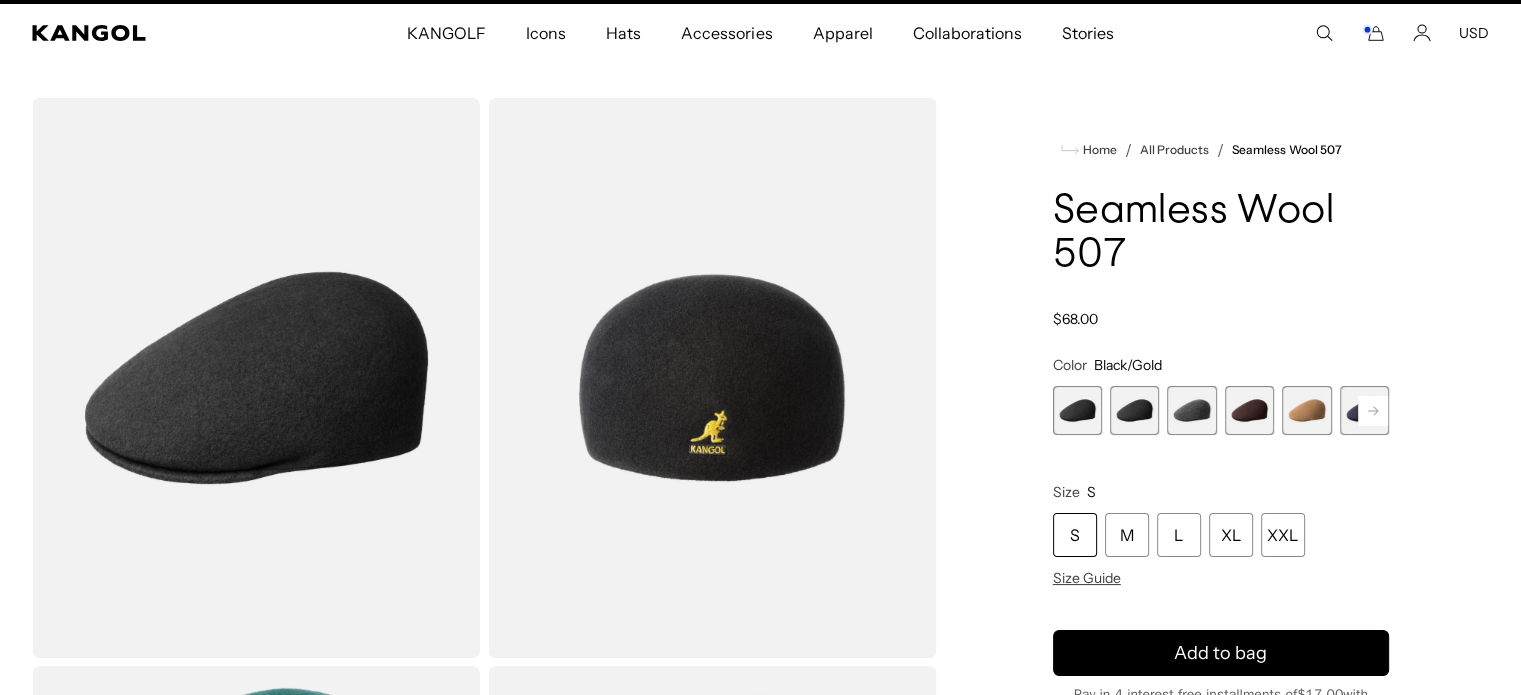 scroll, scrollTop: 0, scrollLeft: 0, axis: both 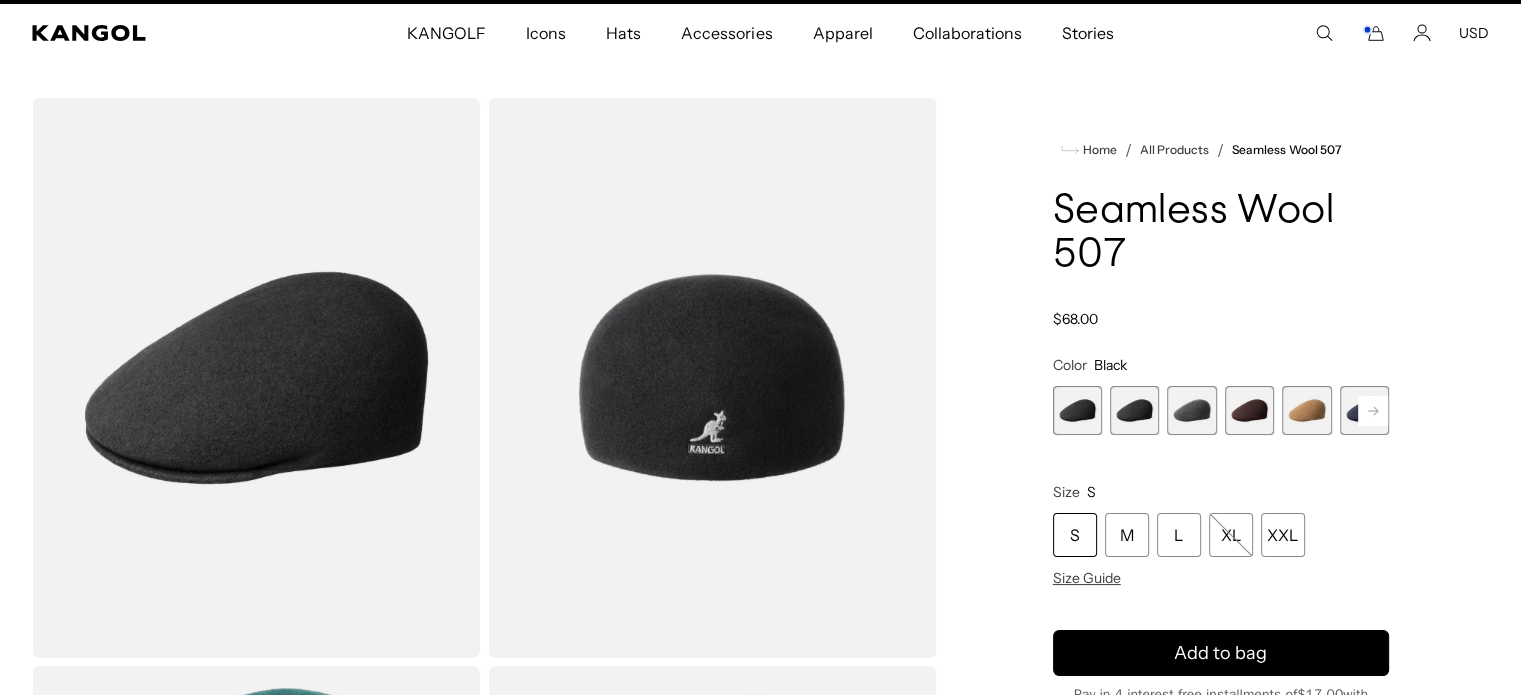 click at bounding box center (1191, 410) 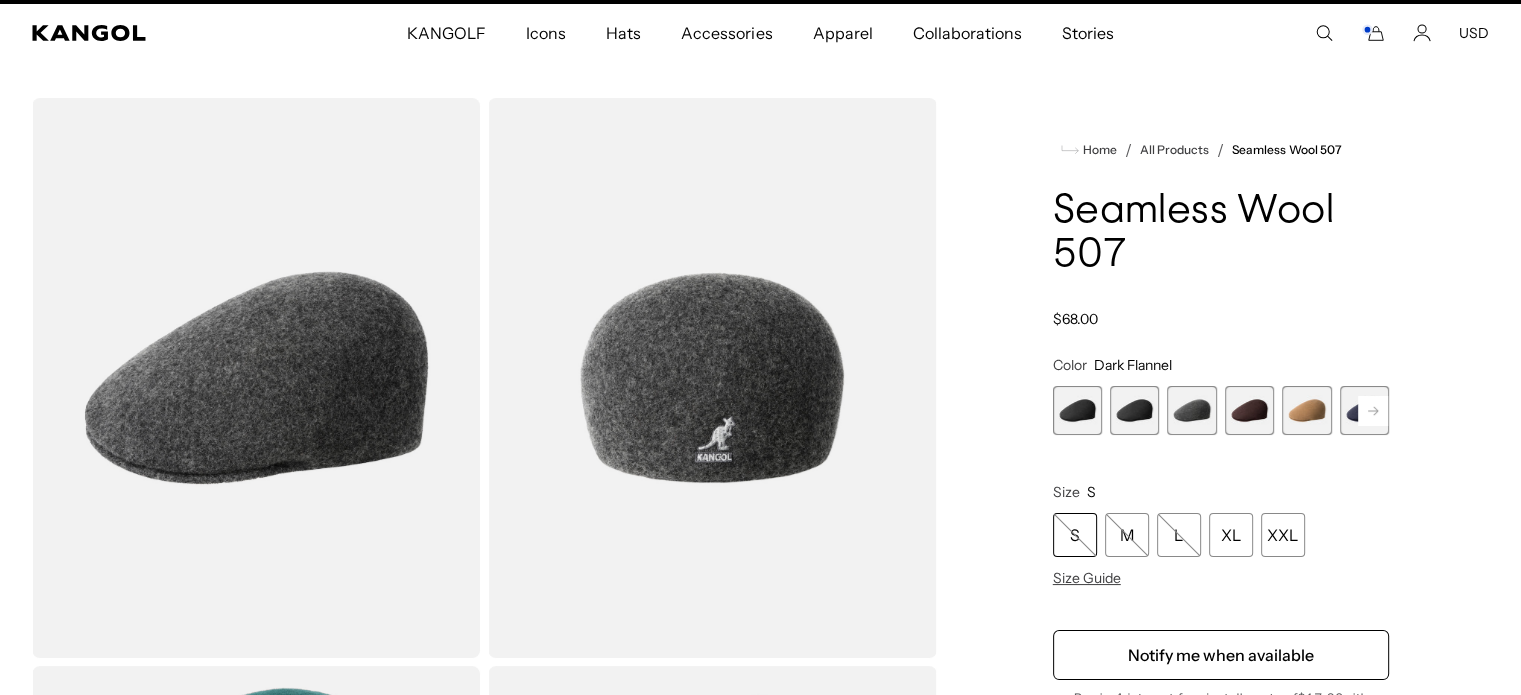 click at bounding box center (1077, 410) 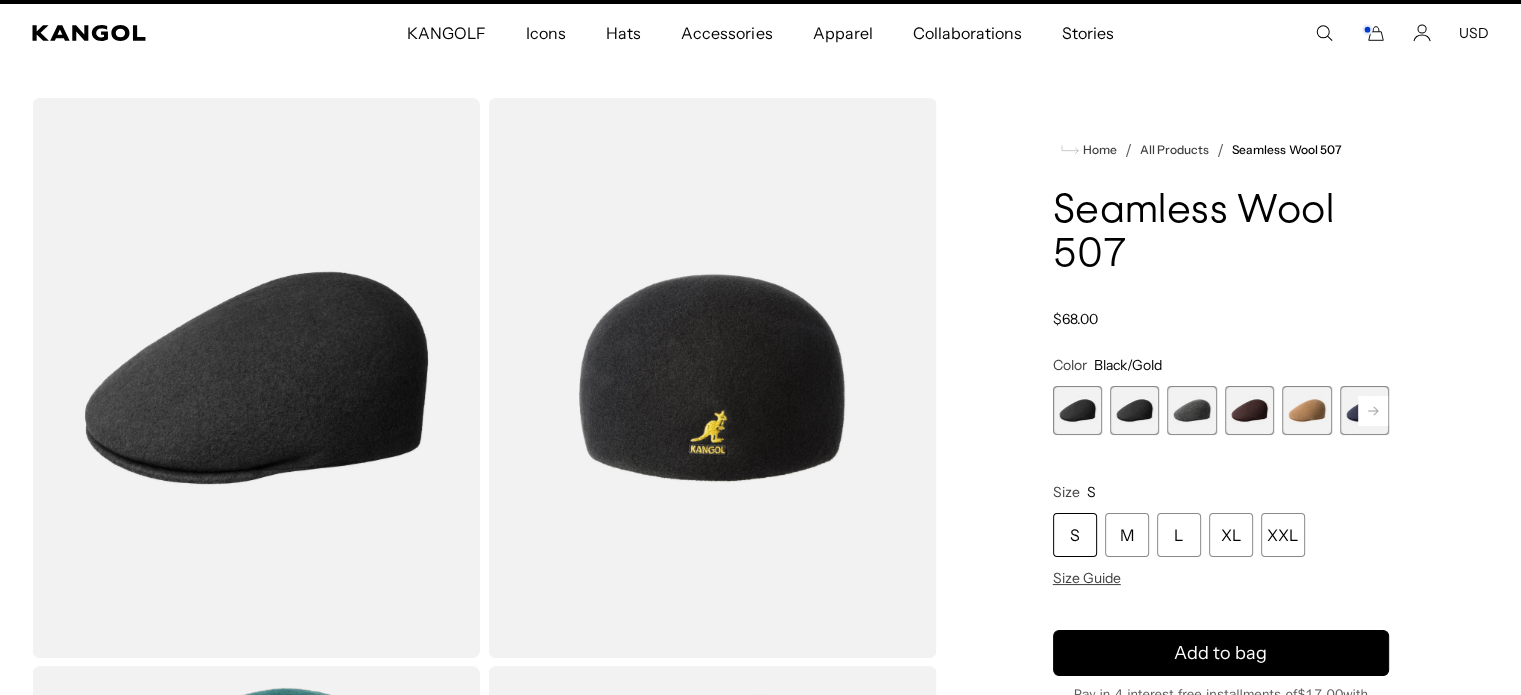 scroll, scrollTop: 0, scrollLeft: 412, axis: horizontal 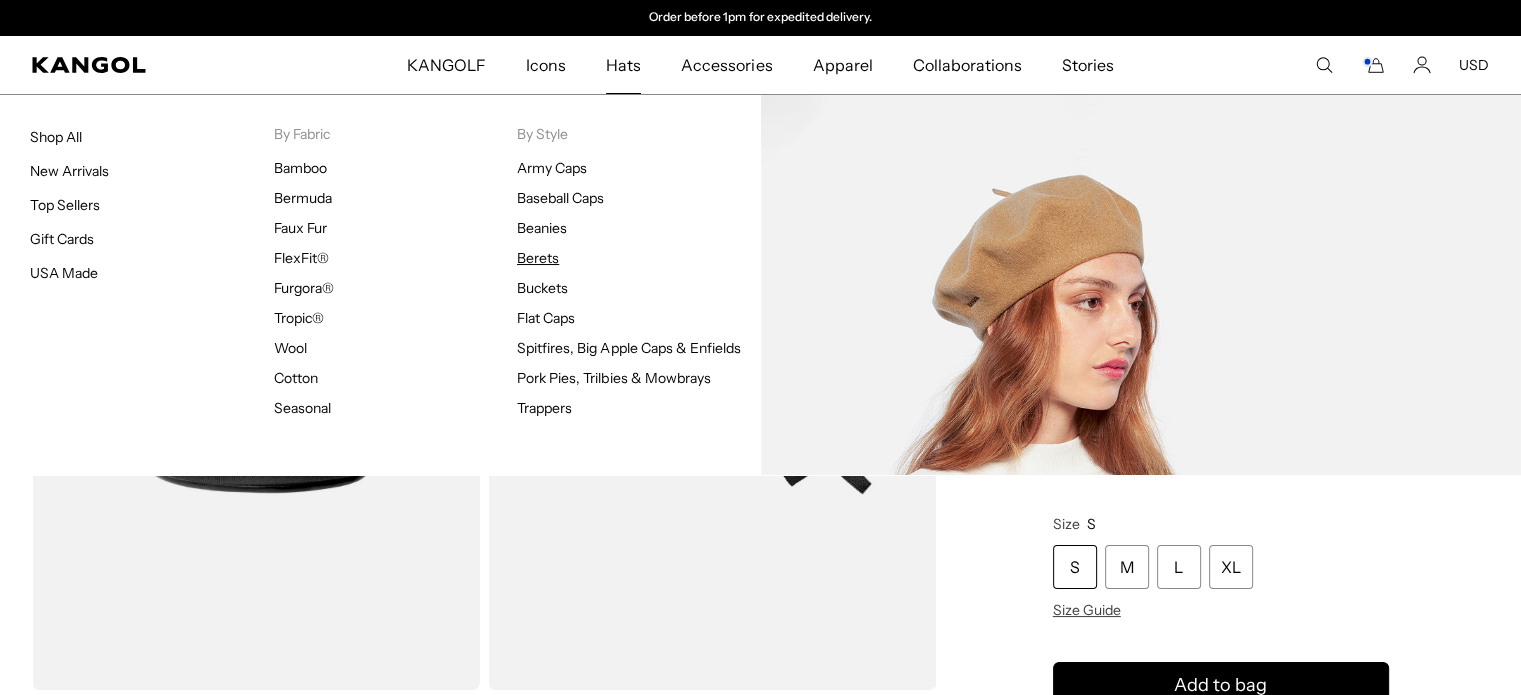 click on "Berets" at bounding box center (538, 258) 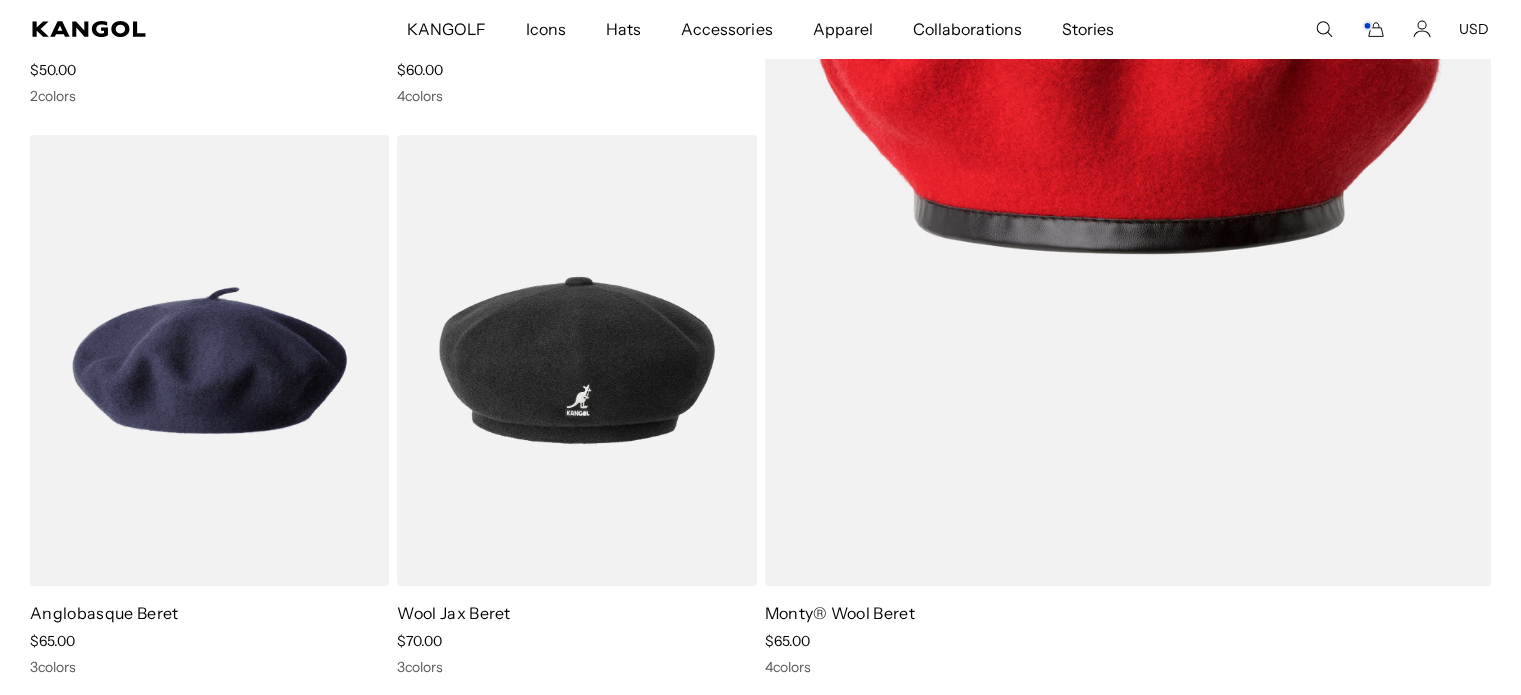 scroll, scrollTop: 1111, scrollLeft: 0, axis: vertical 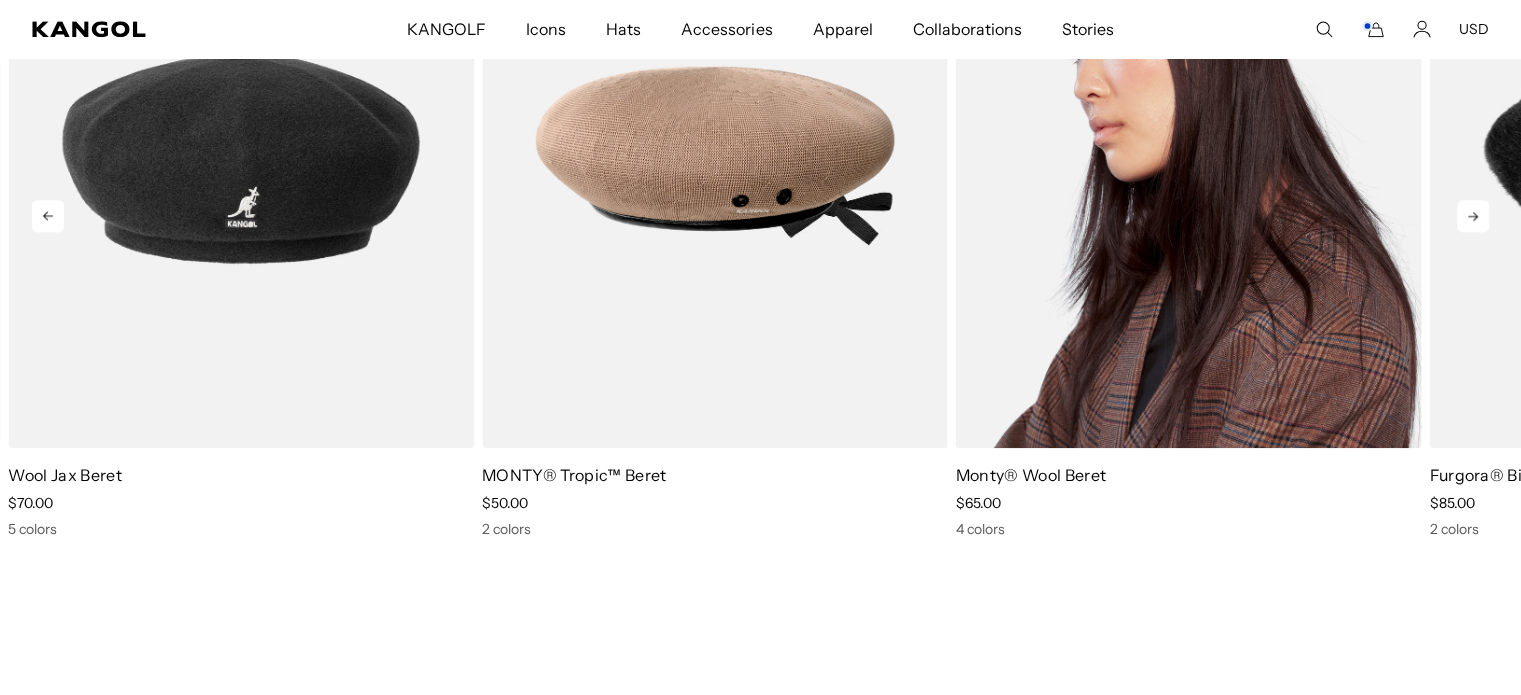 click at bounding box center (1189, 155) 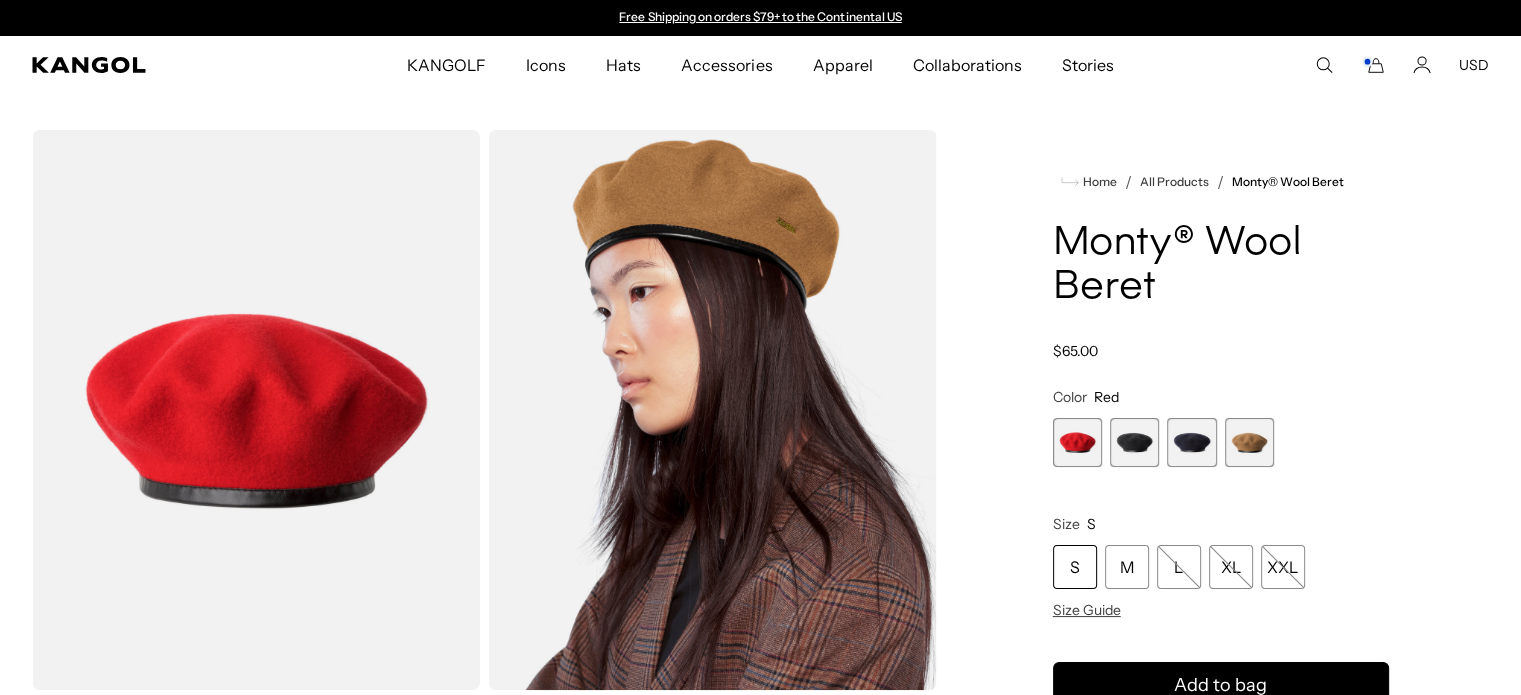 scroll, scrollTop: 212, scrollLeft: 0, axis: vertical 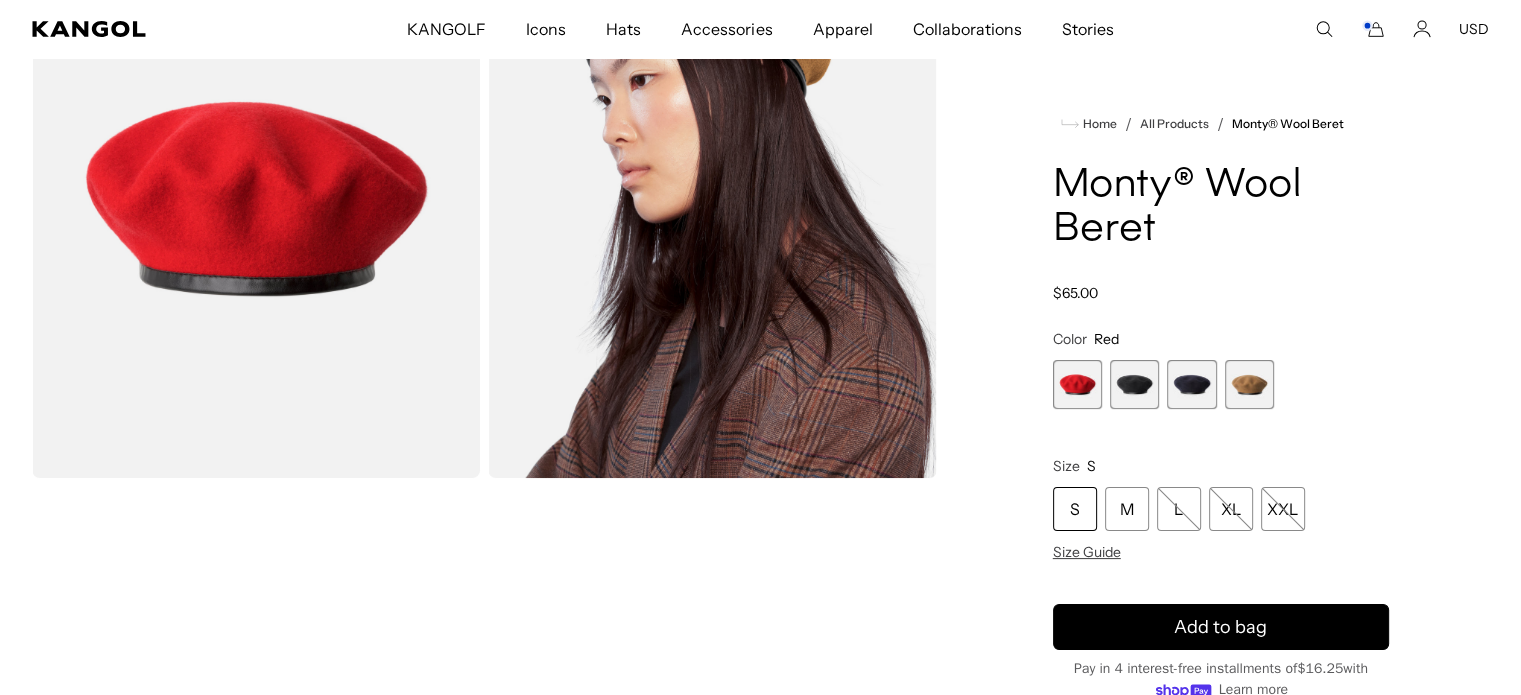 click at bounding box center [1134, 384] 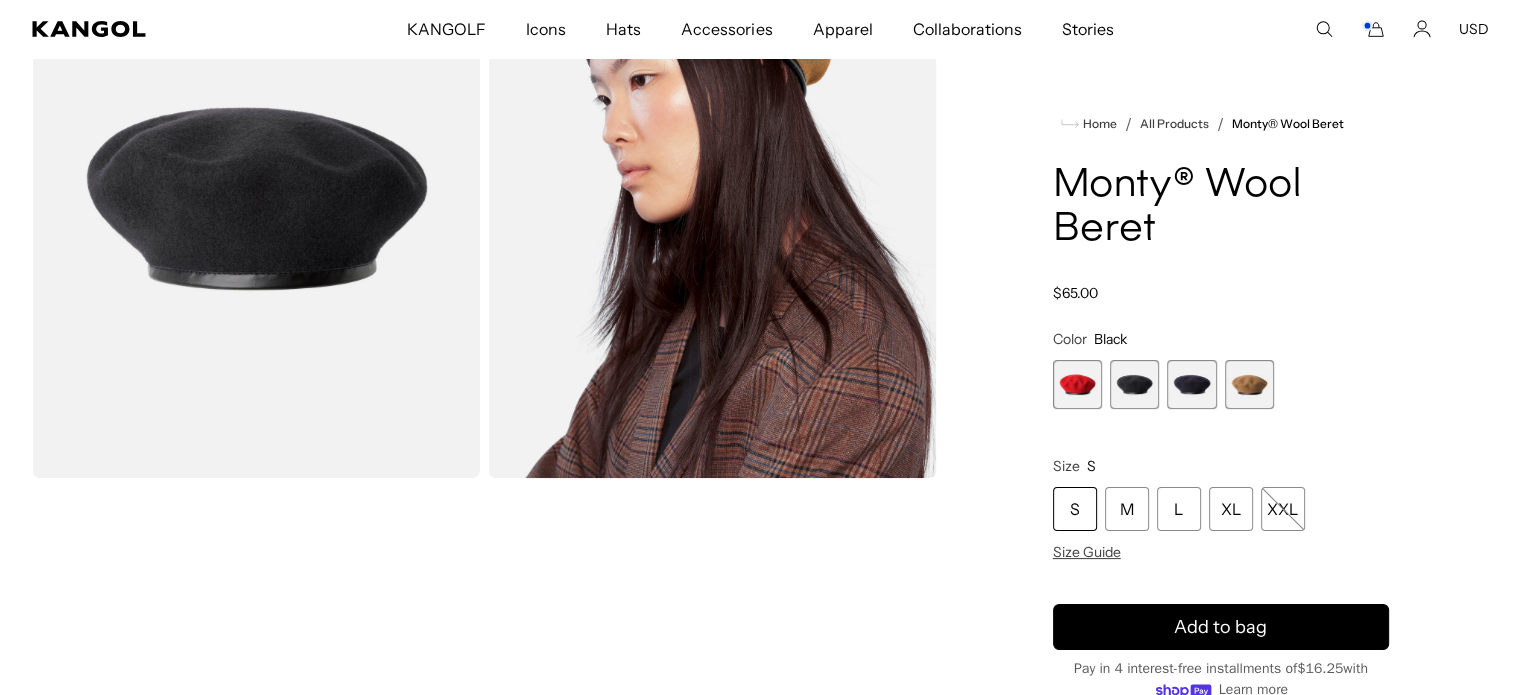 scroll, scrollTop: 22, scrollLeft: 0, axis: vertical 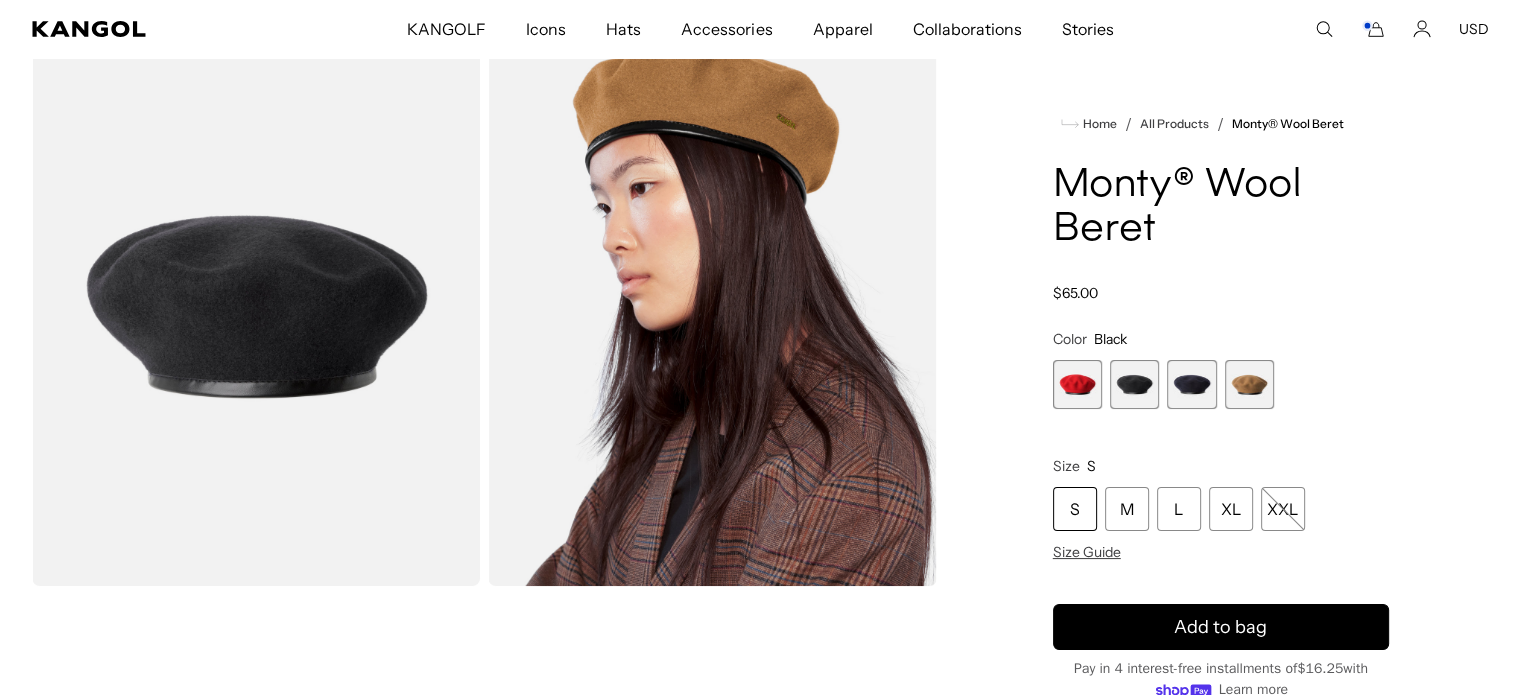click at bounding box center (1077, 384) 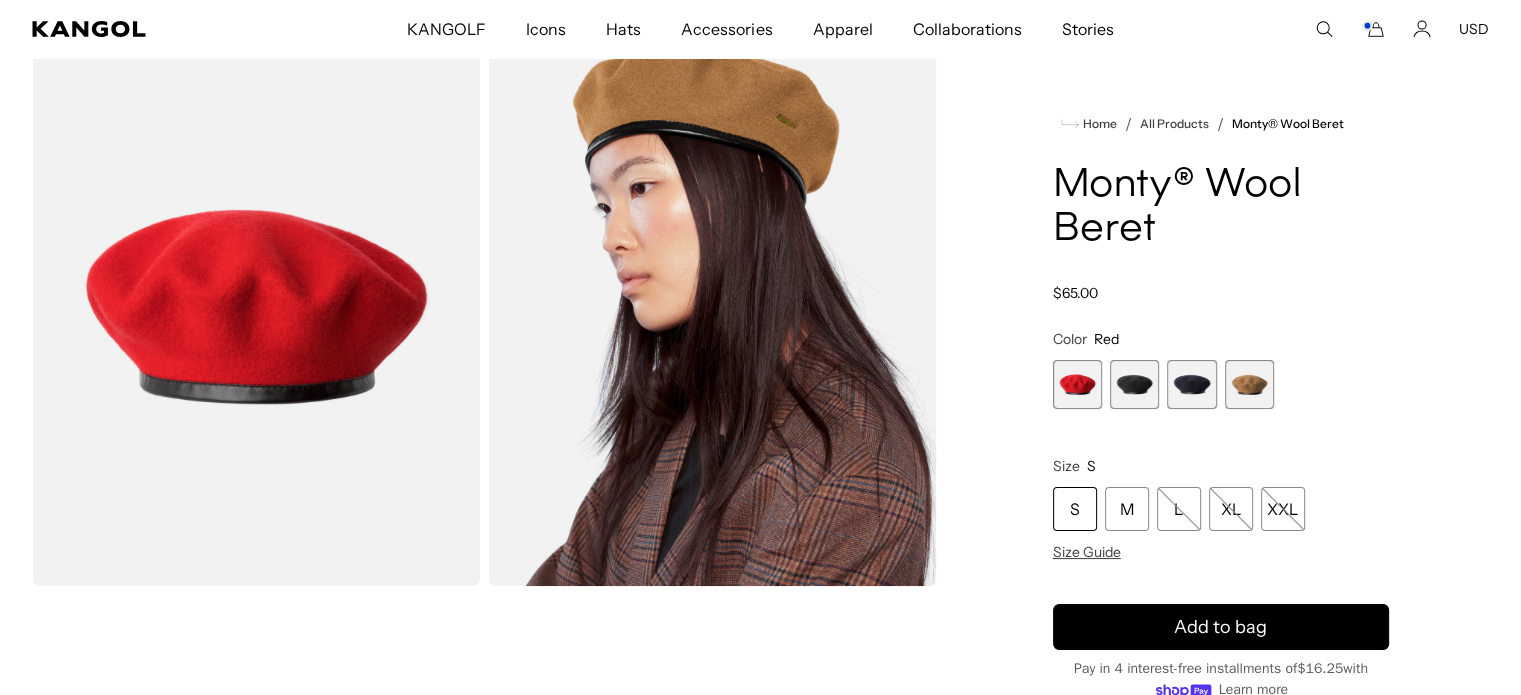 scroll, scrollTop: 0, scrollLeft: 412, axis: horizontal 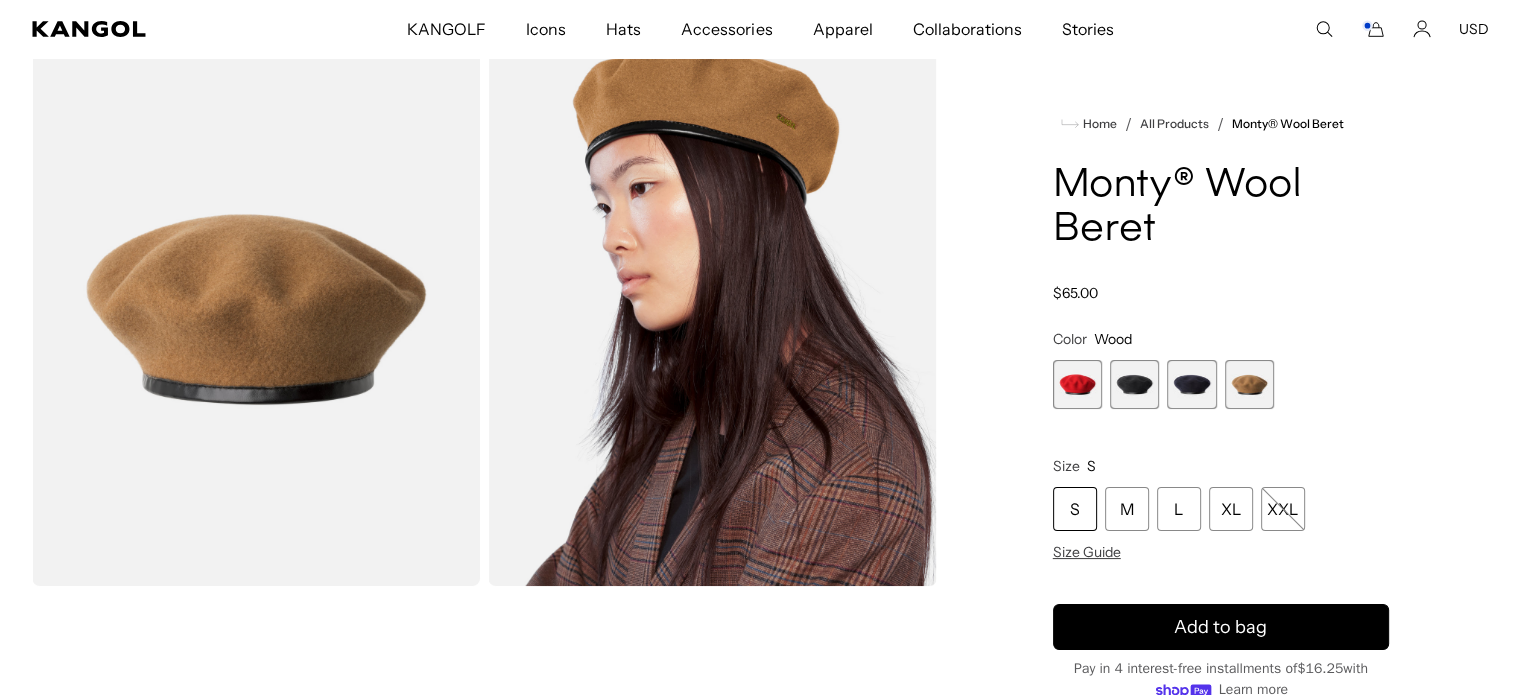 click at bounding box center (1191, 384) 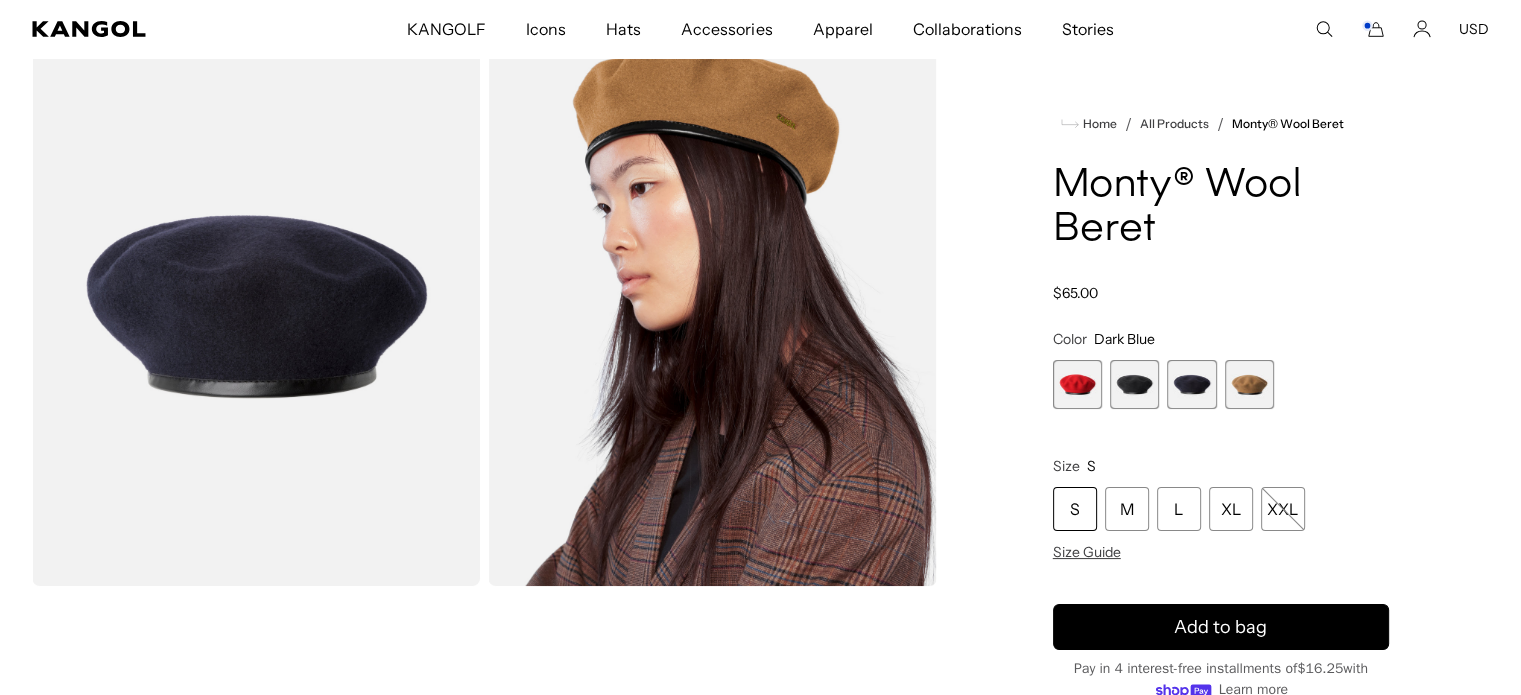 scroll, scrollTop: 0, scrollLeft: 0, axis: both 